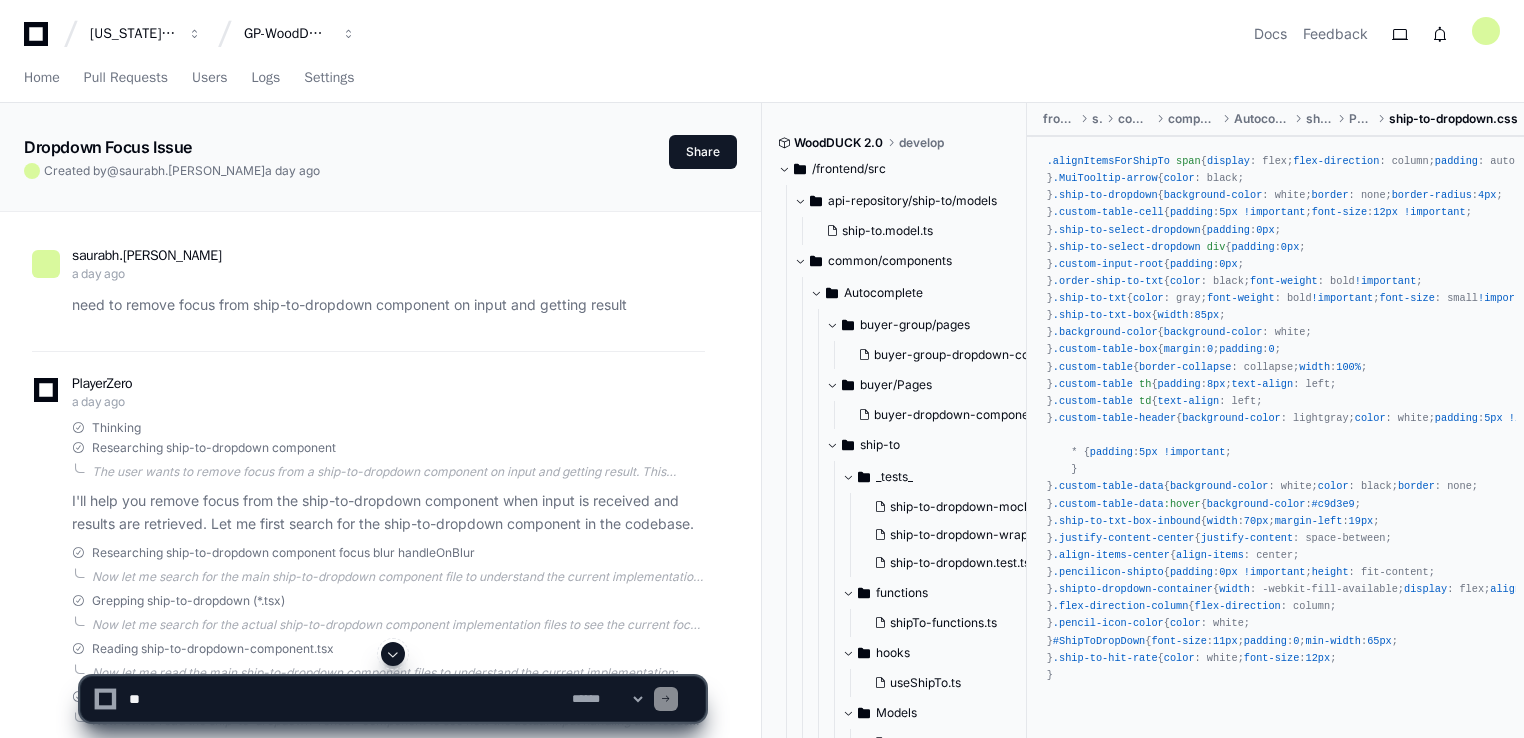 scroll, scrollTop: 0, scrollLeft: 0, axis: both 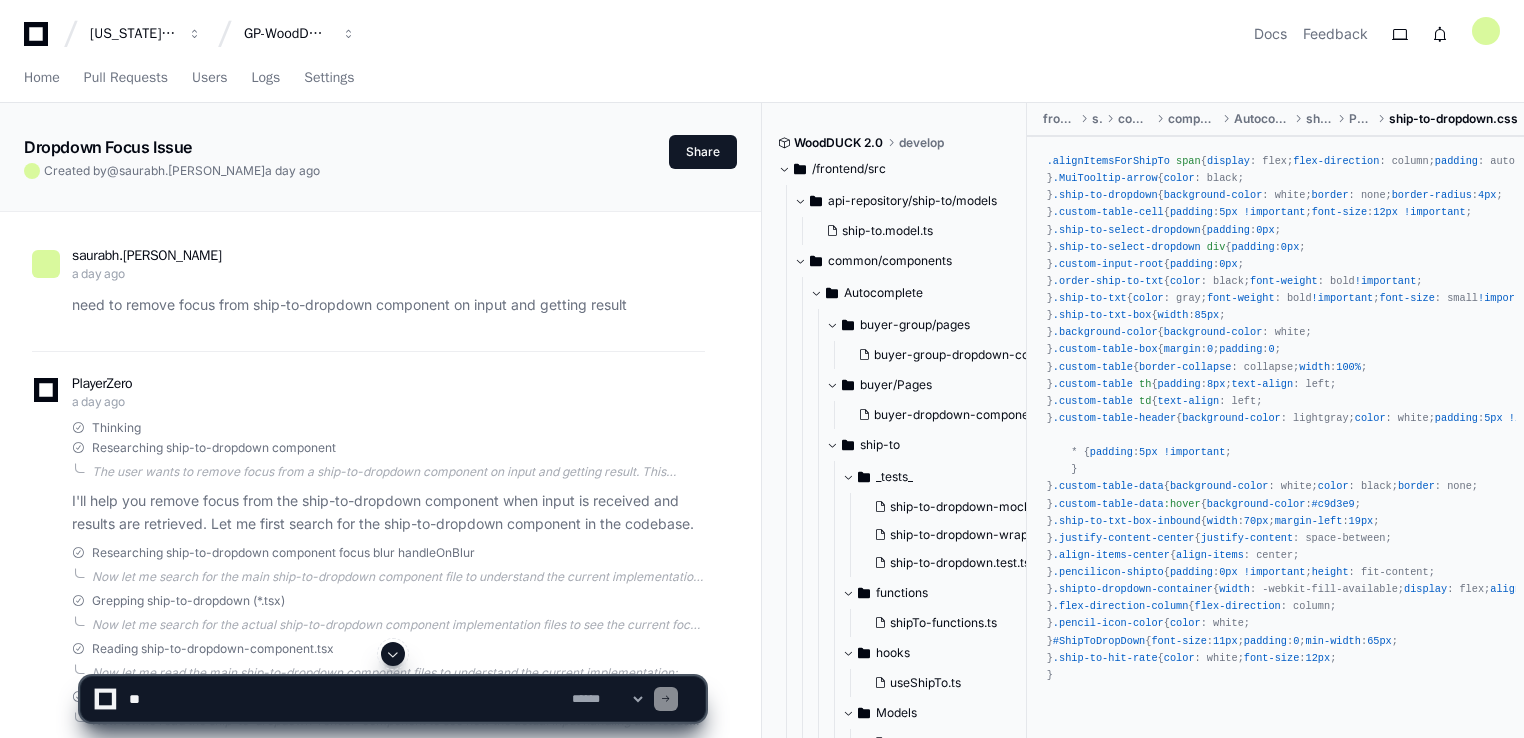 click 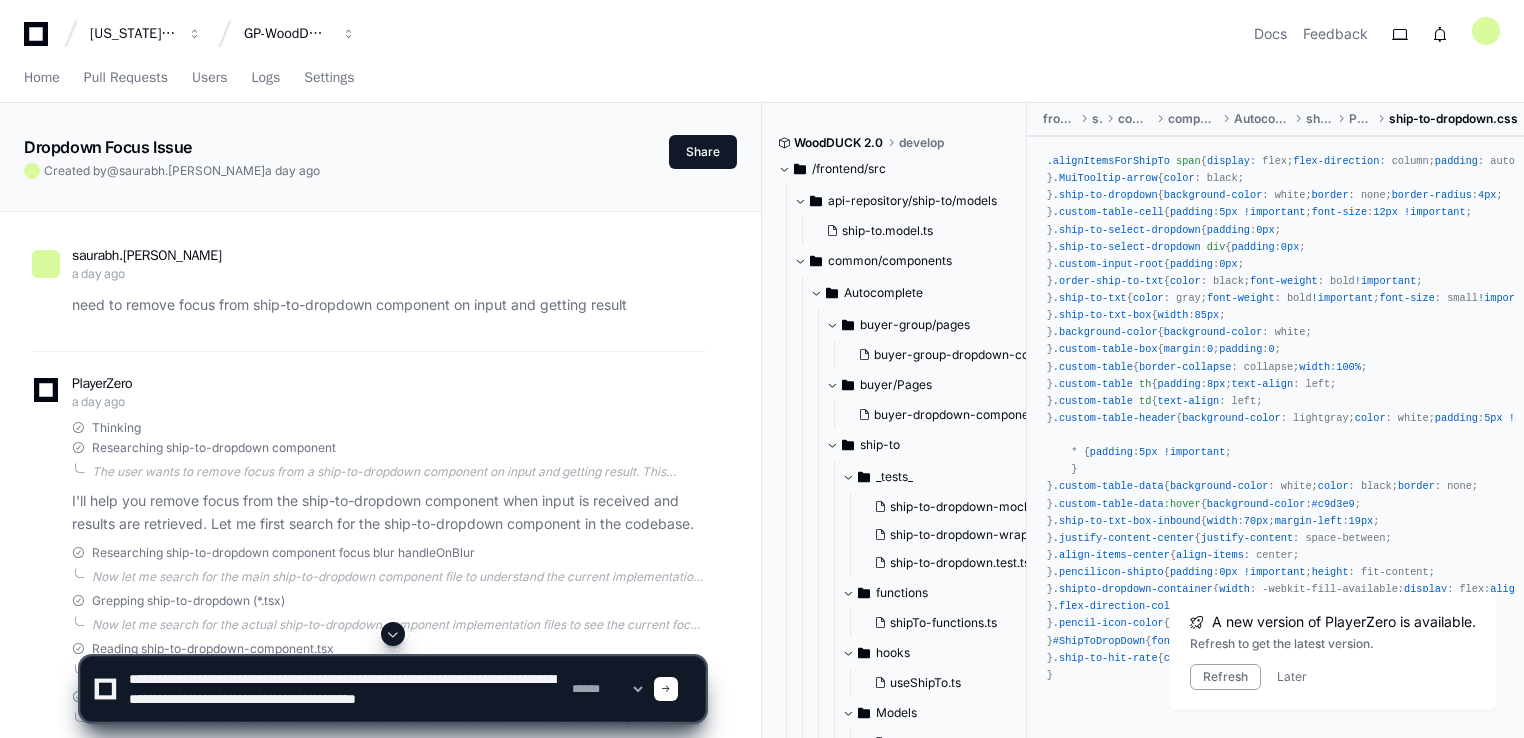 click 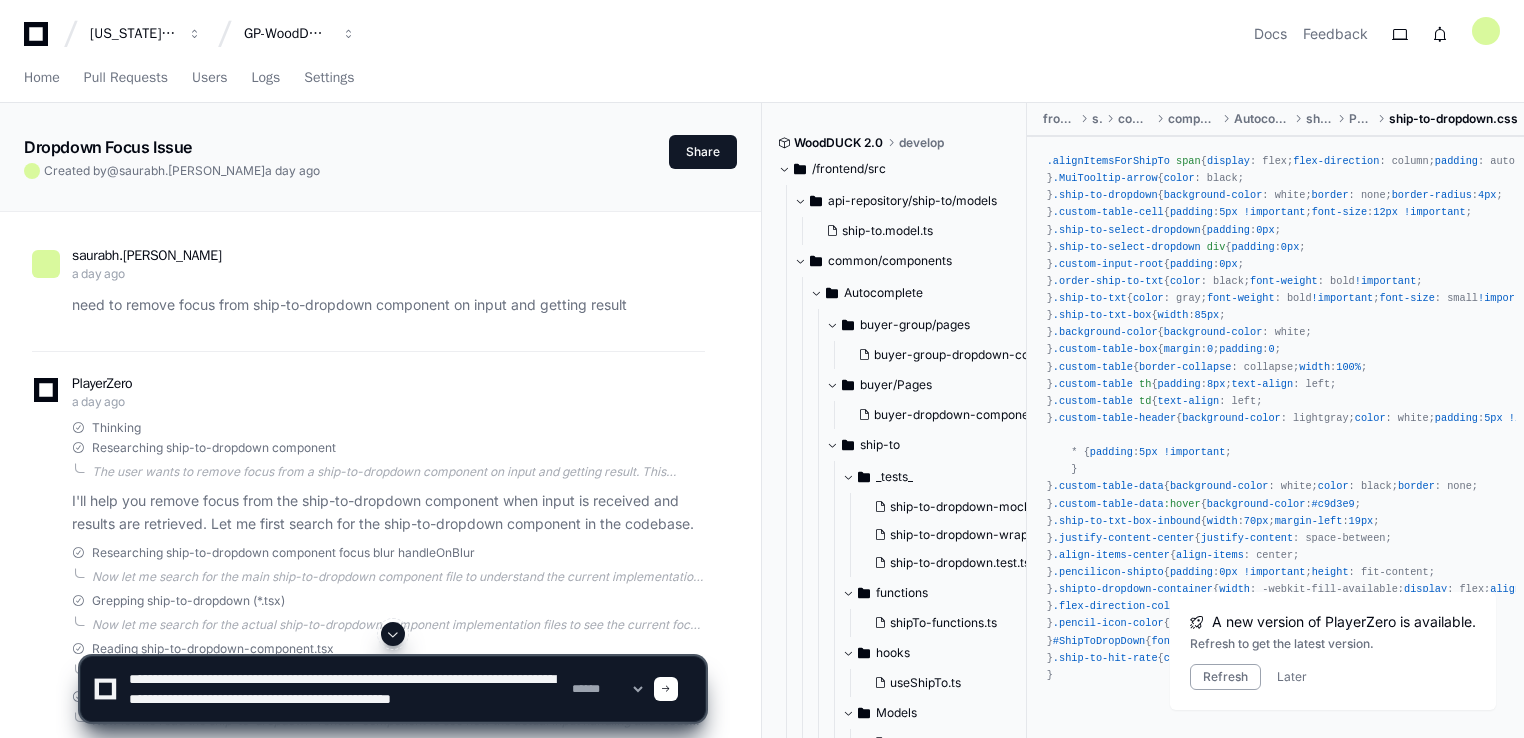 scroll, scrollTop: 6, scrollLeft: 0, axis: vertical 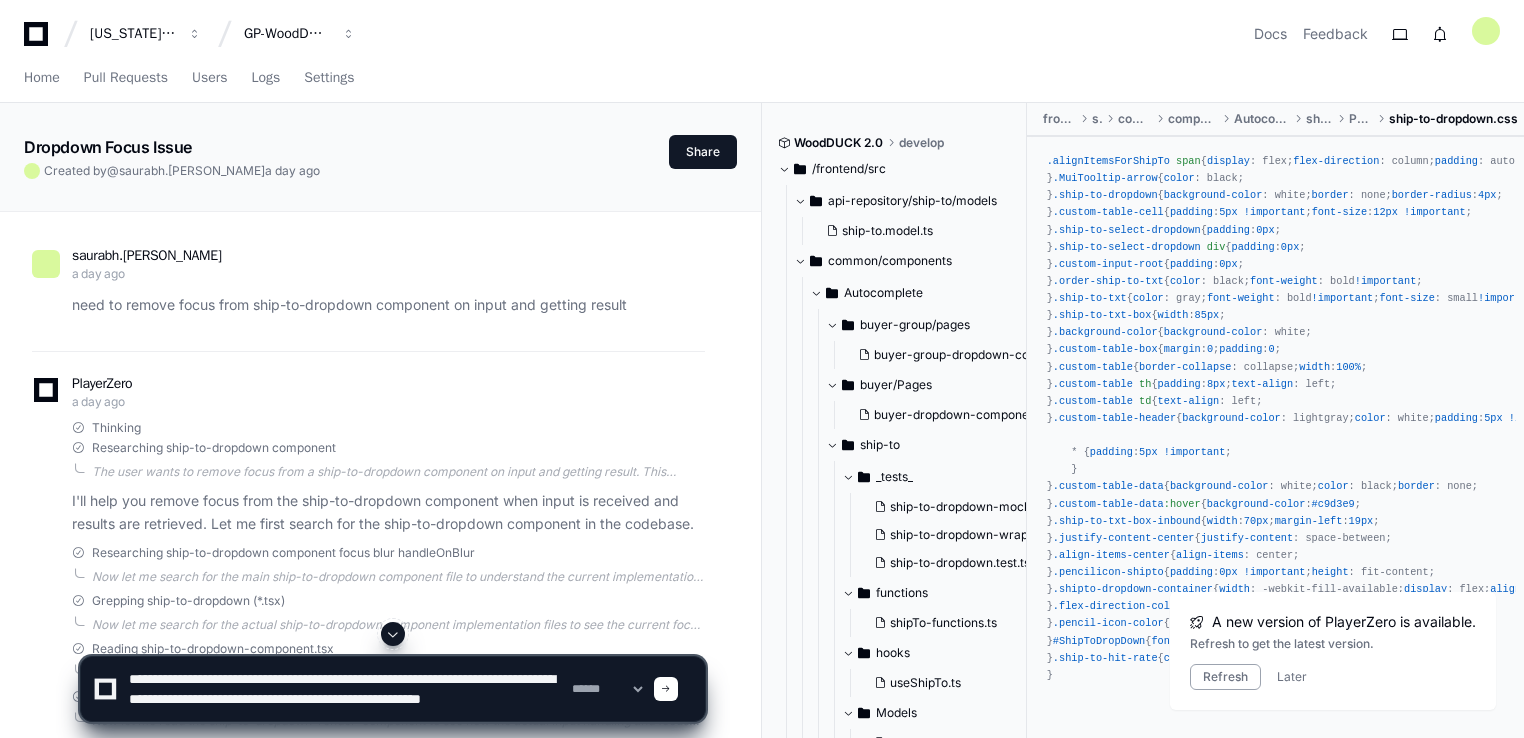 click 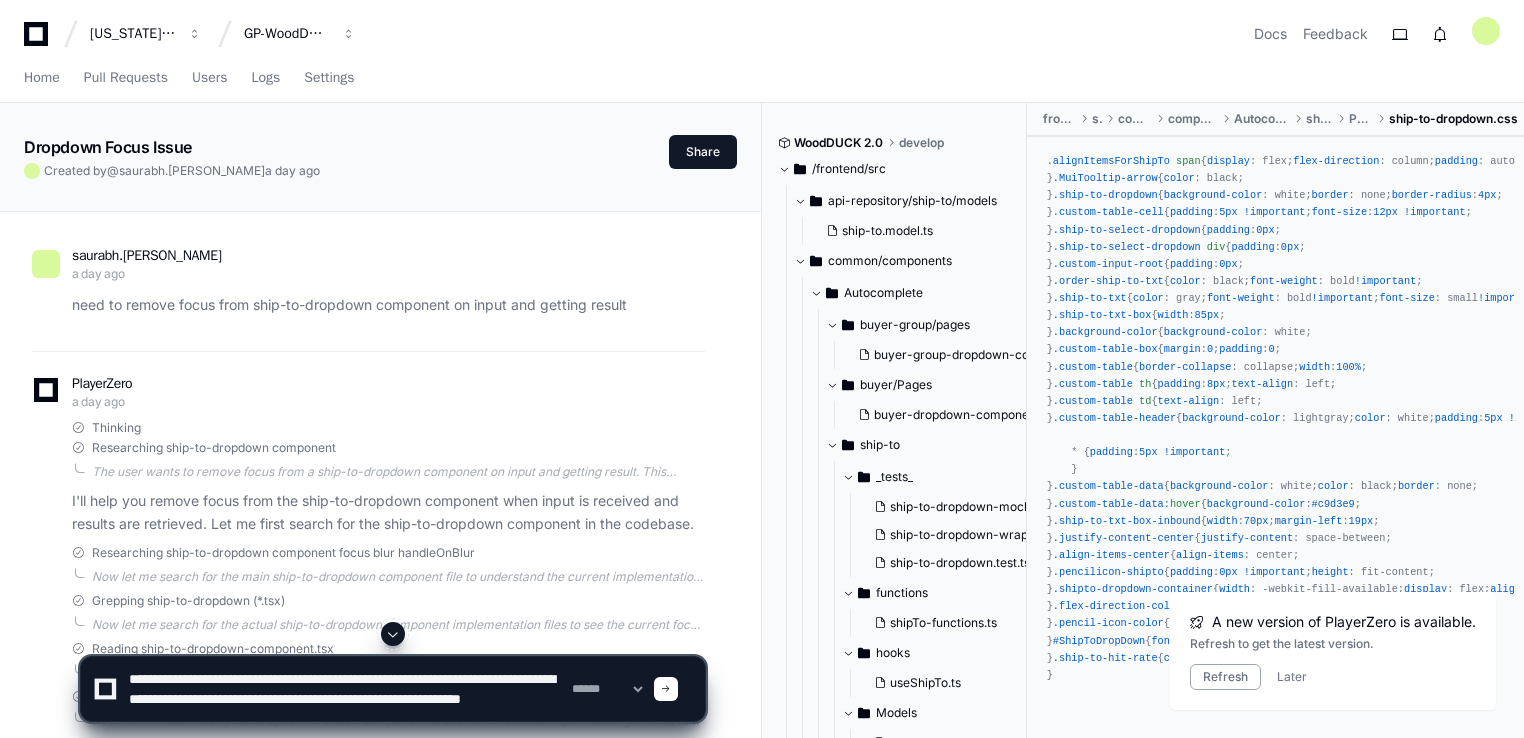 type on "**********" 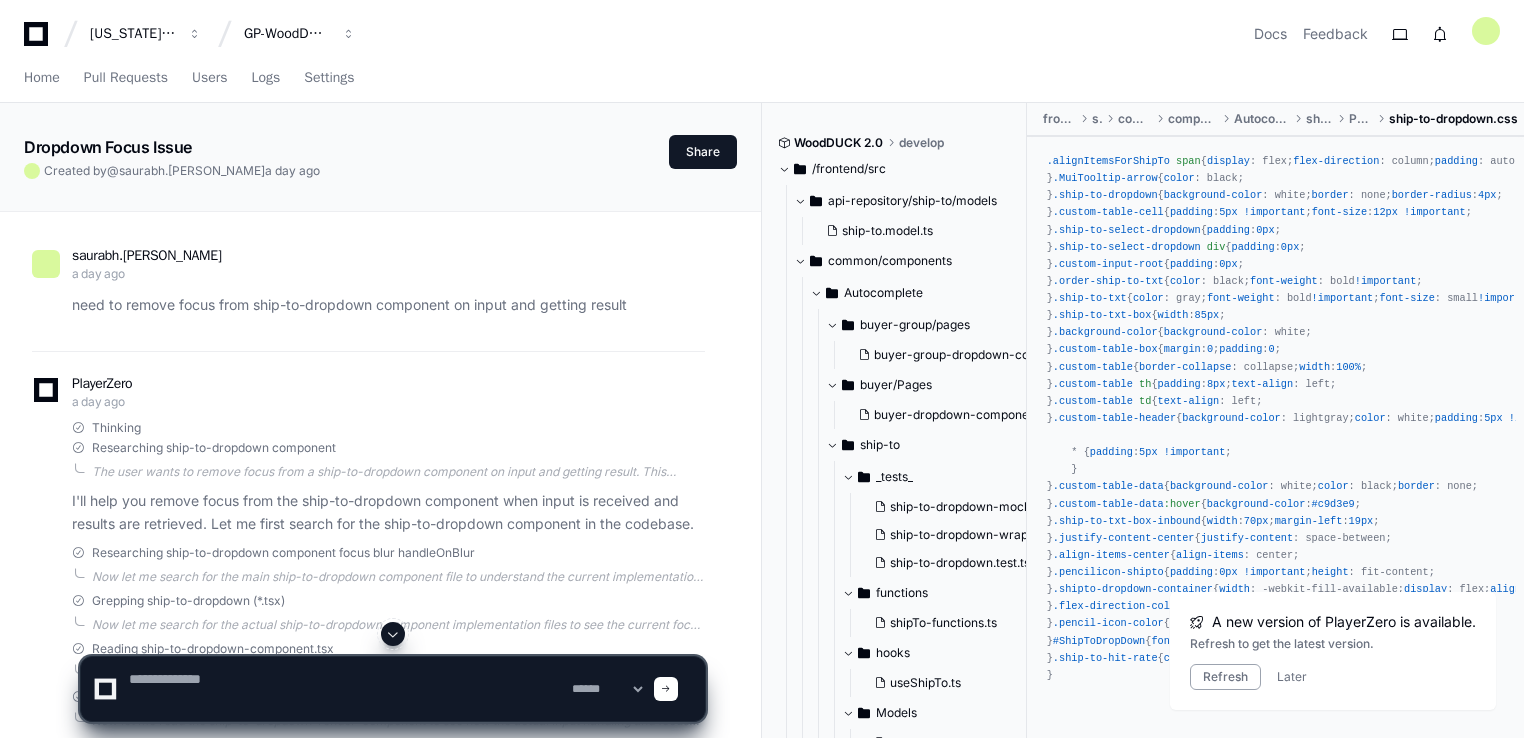 scroll, scrollTop: 0, scrollLeft: 0, axis: both 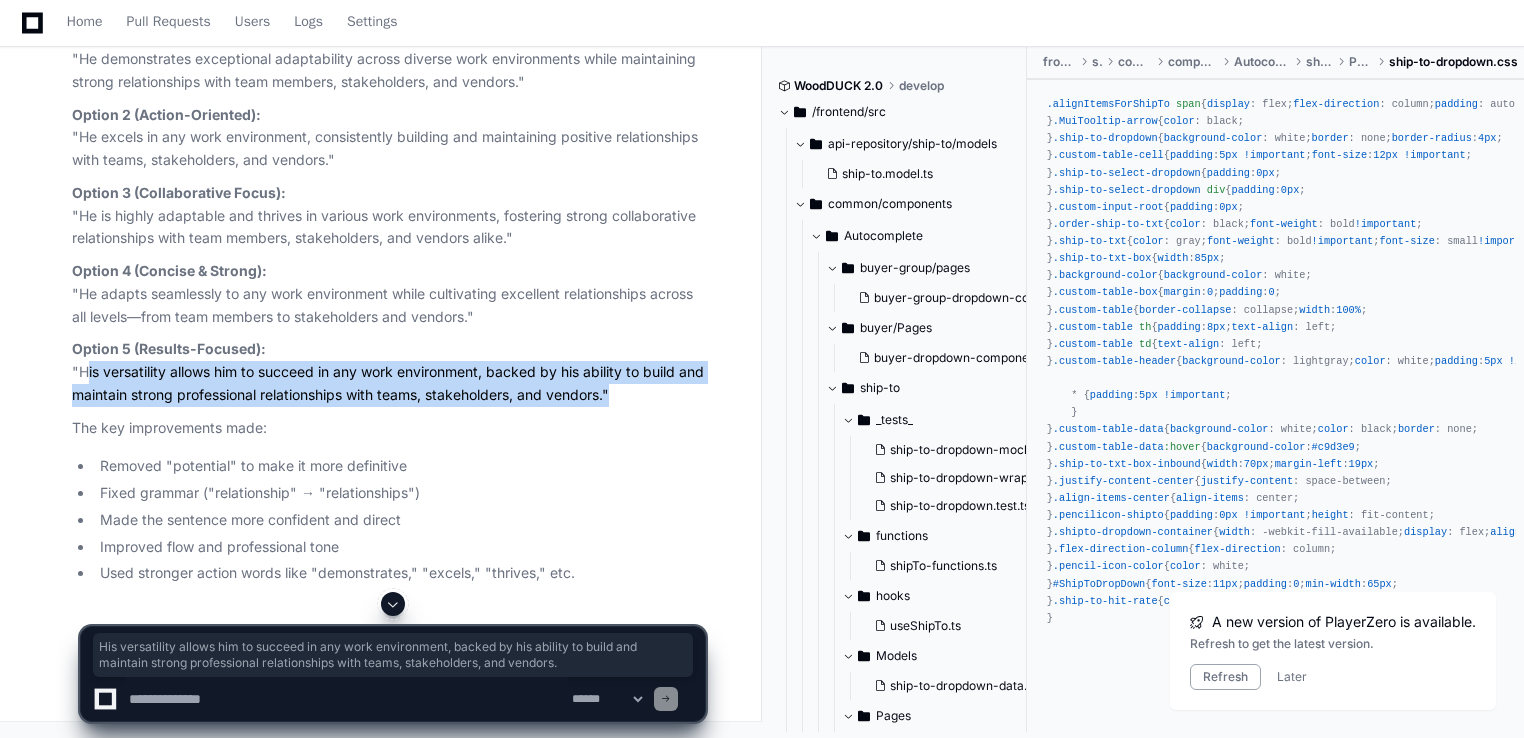drag, startPoint x: 638, startPoint y: 523, endPoint x: 80, endPoint y: 501, distance: 558.43353 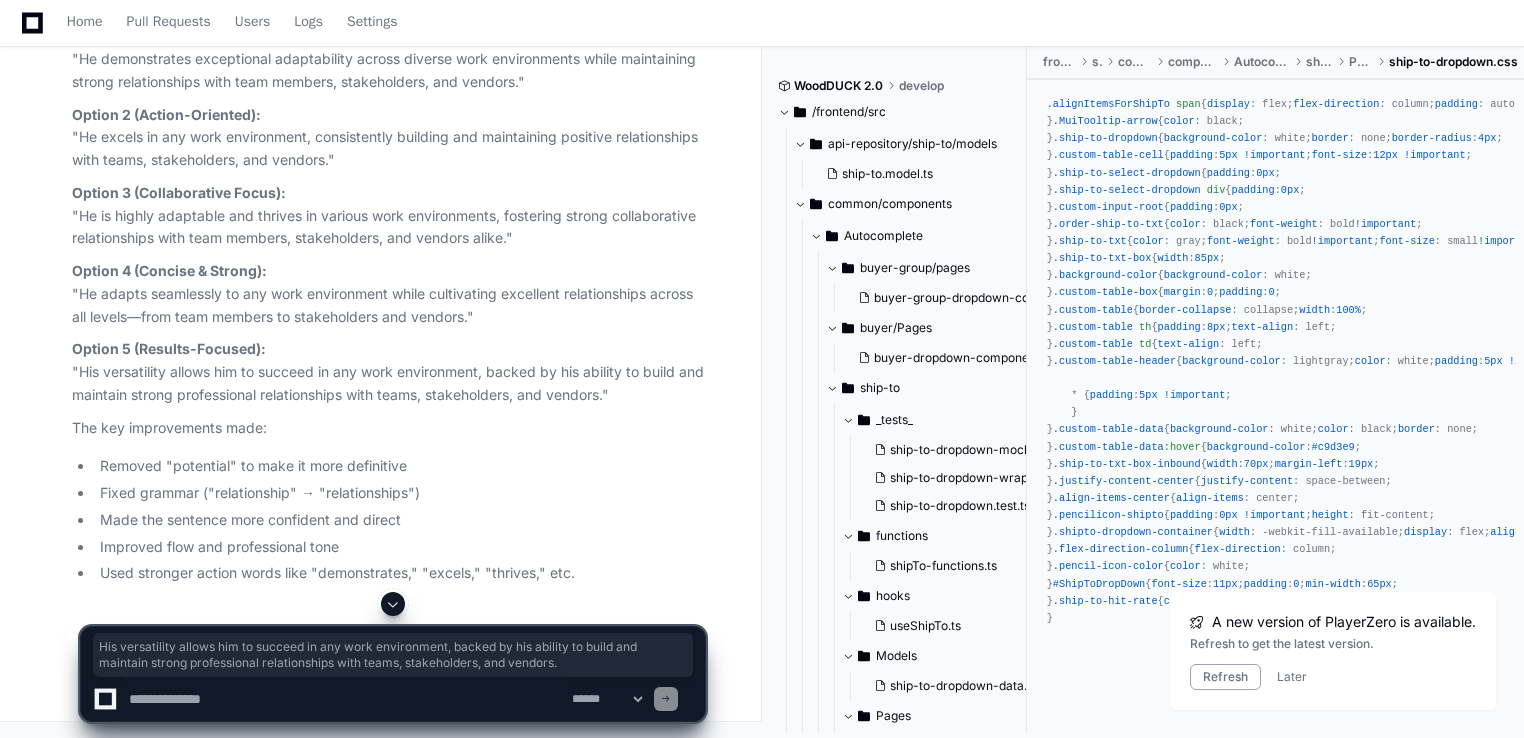 click 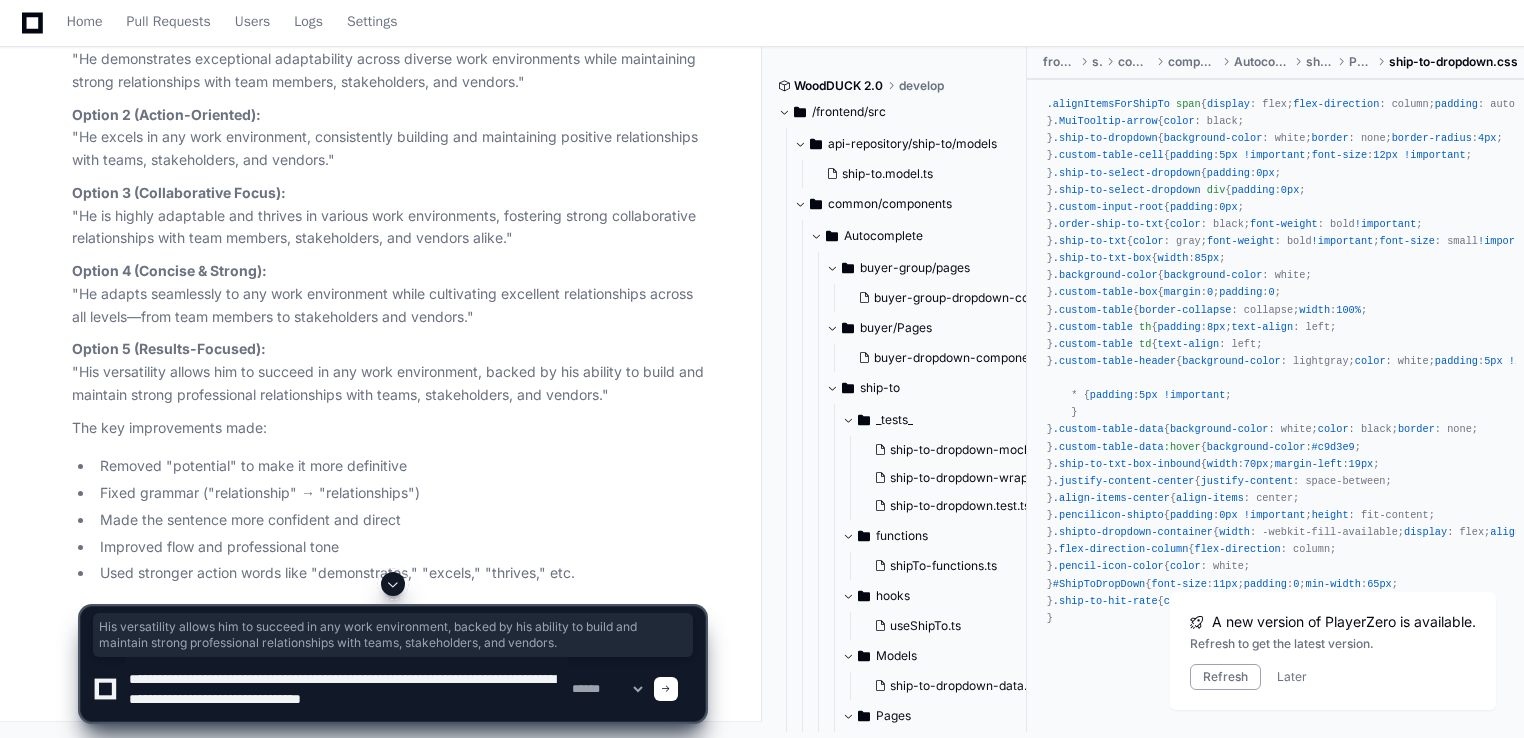 type on "**********" 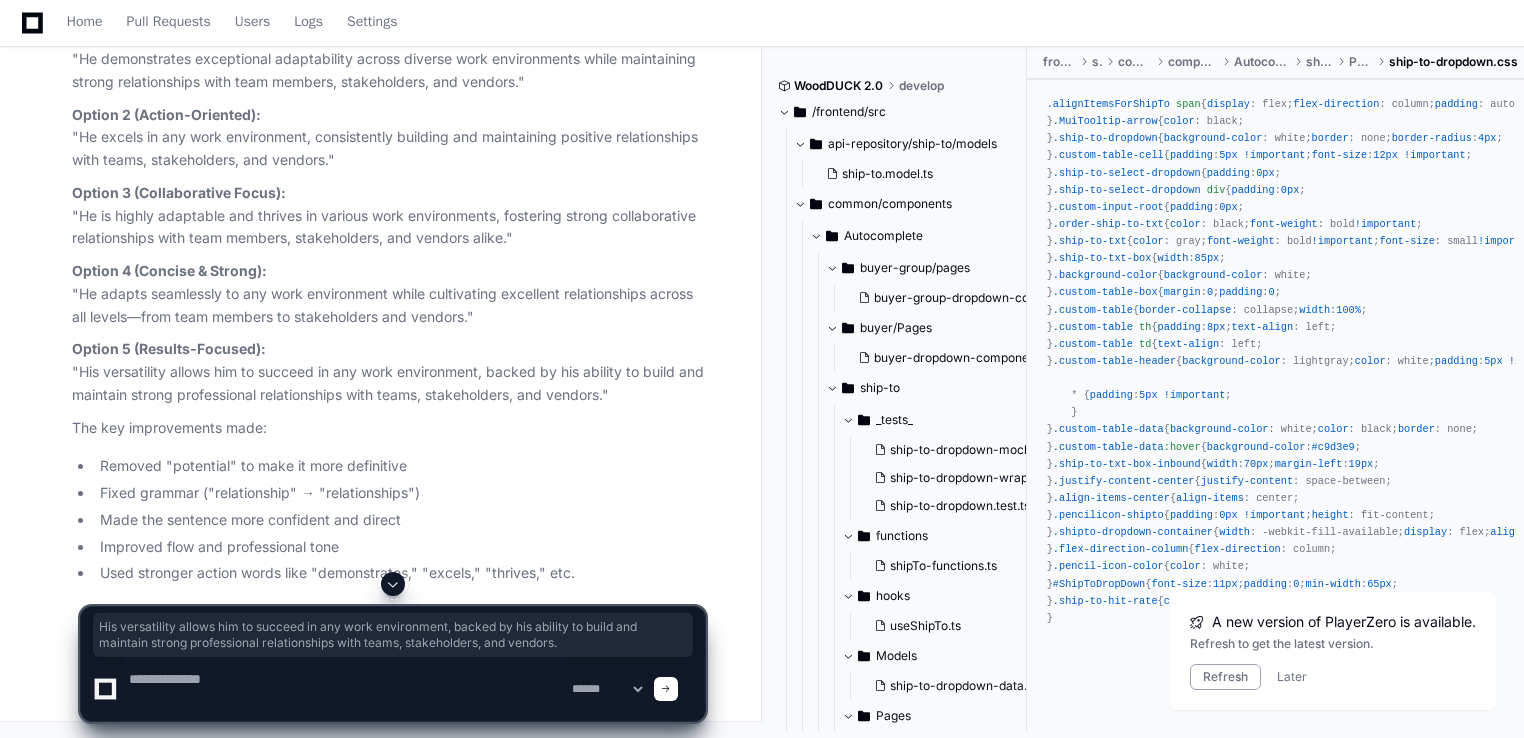 scroll, scrollTop: 0, scrollLeft: 0, axis: both 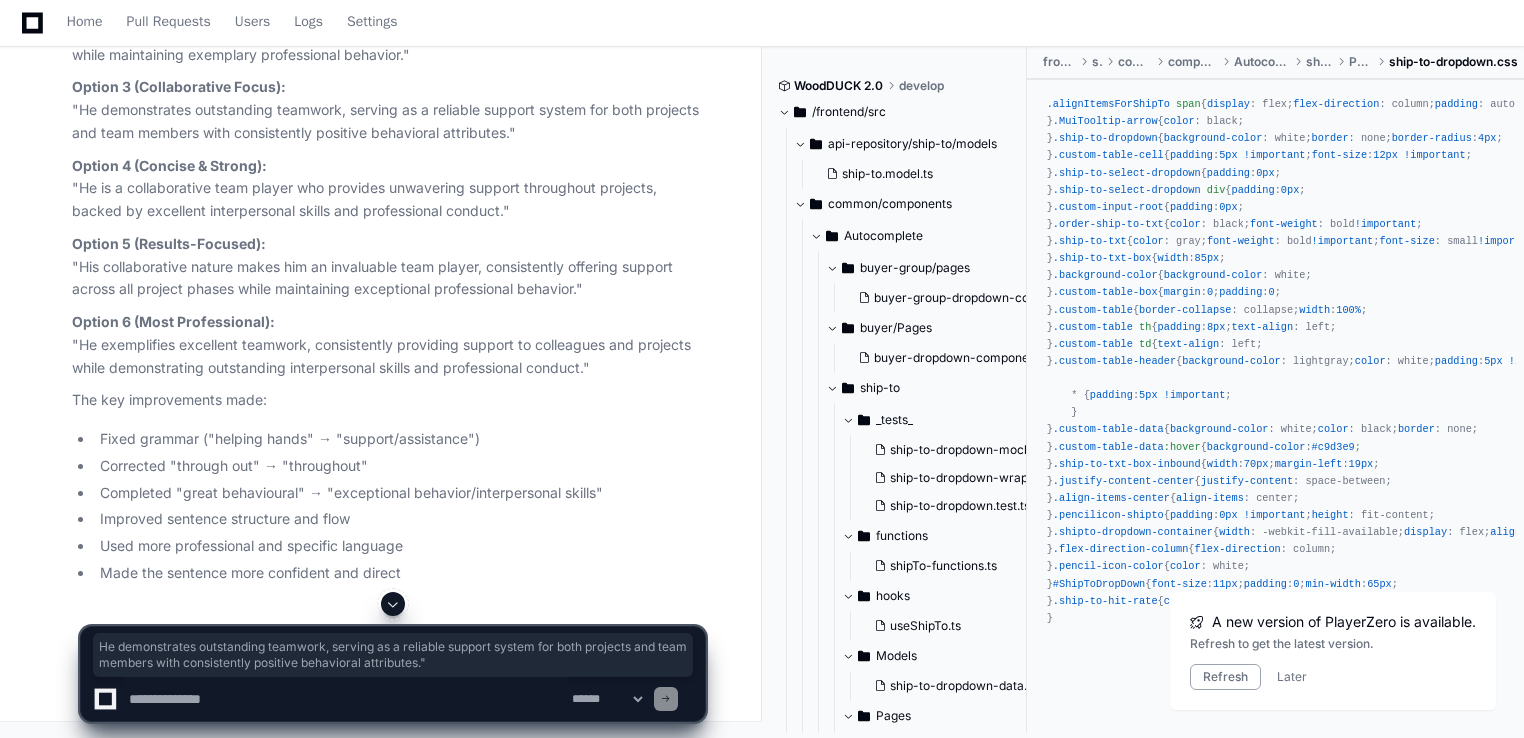drag, startPoint x: 517, startPoint y: 419, endPoint x: 79, endPoint y: 394, distance: 438.7129 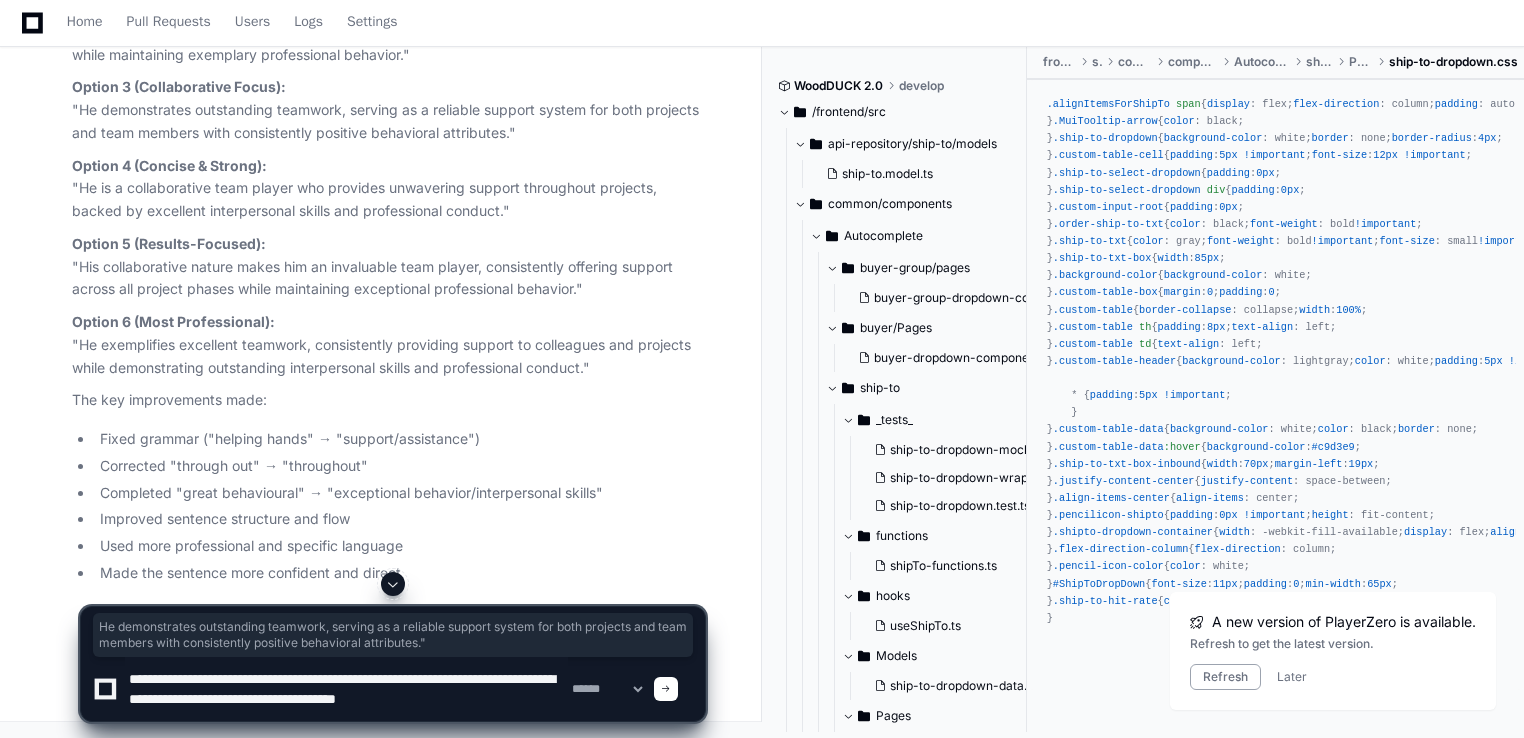 scroll, scrollTop: 6, scrollLeft: 0, axis: vertical 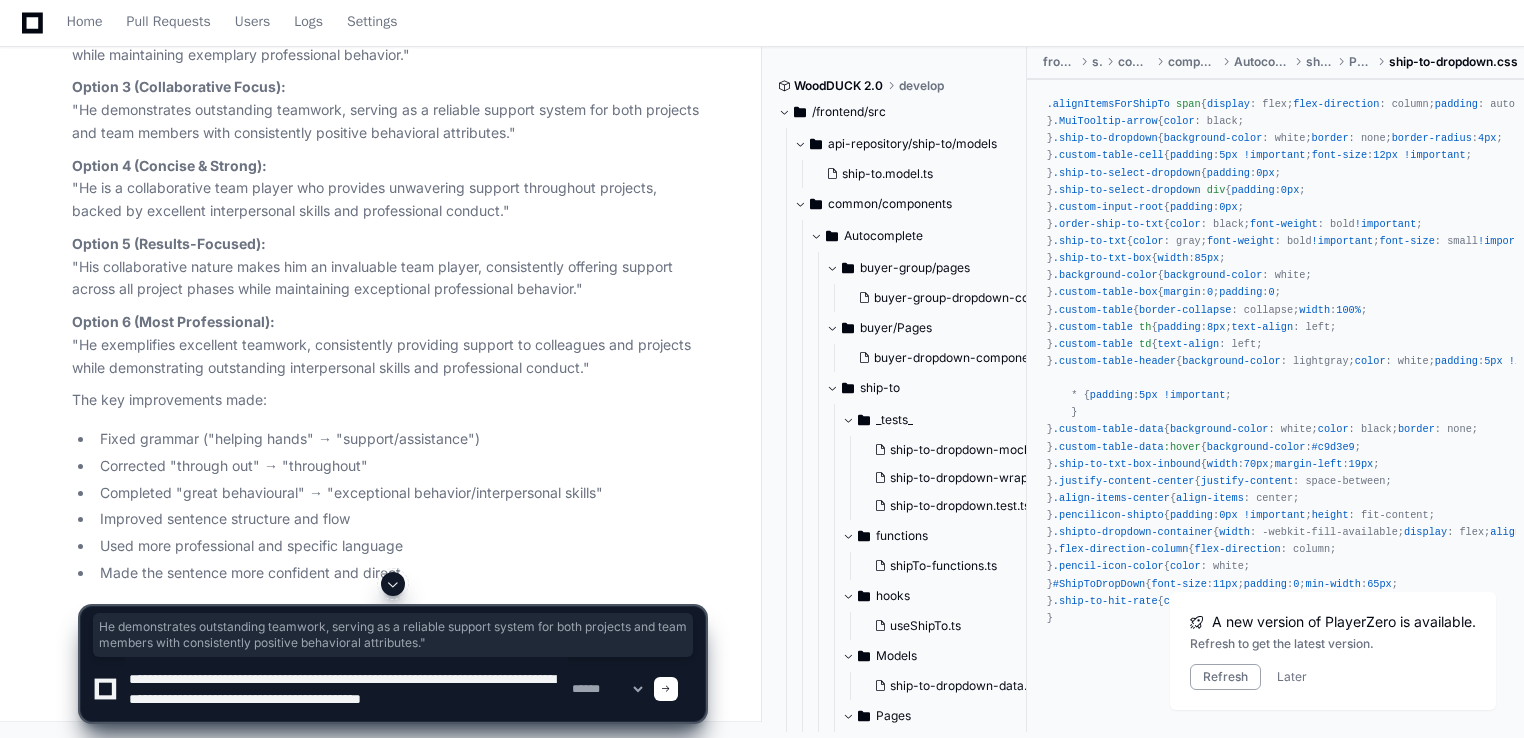 type on "**********" 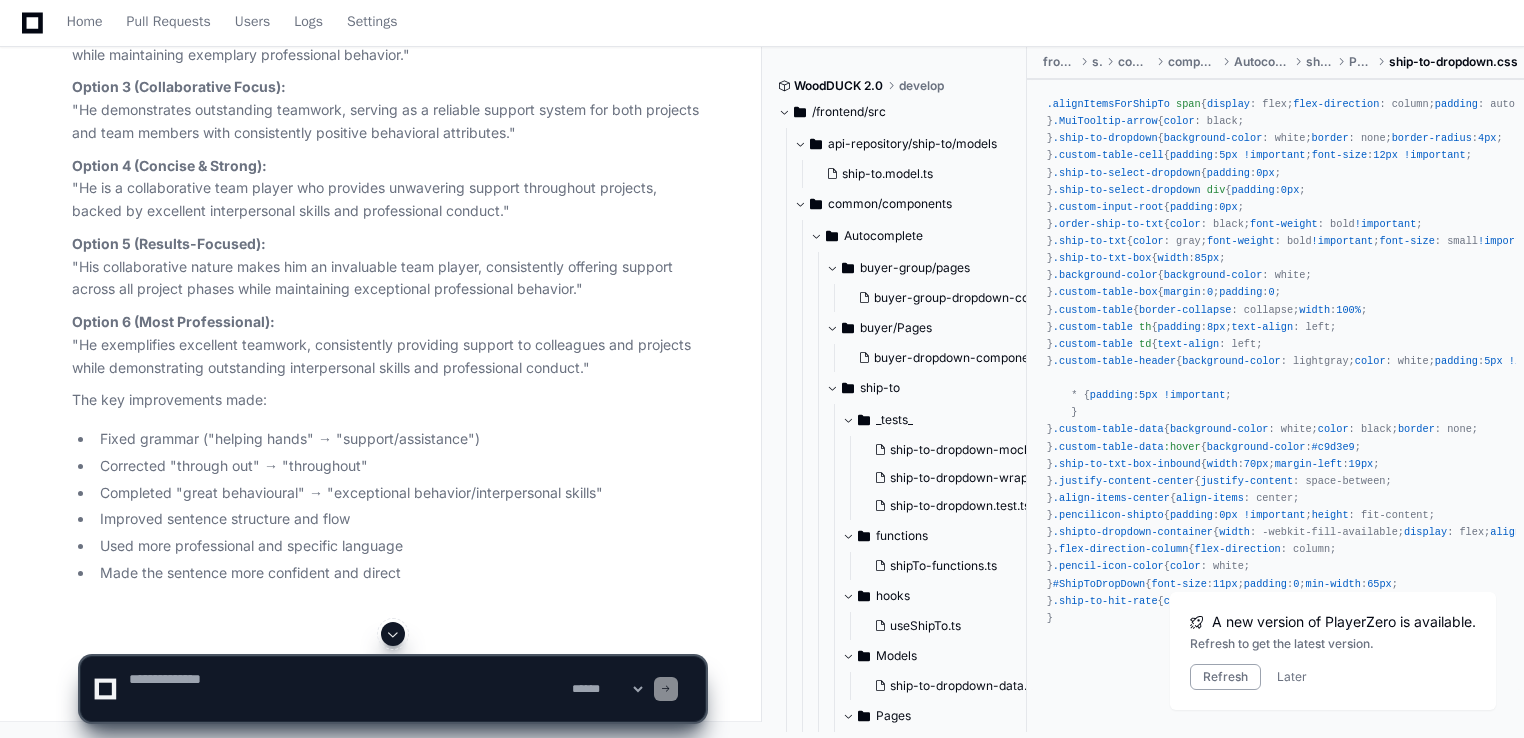 scroll, scrollTop: 0, scrollLeft: 0, axis: both 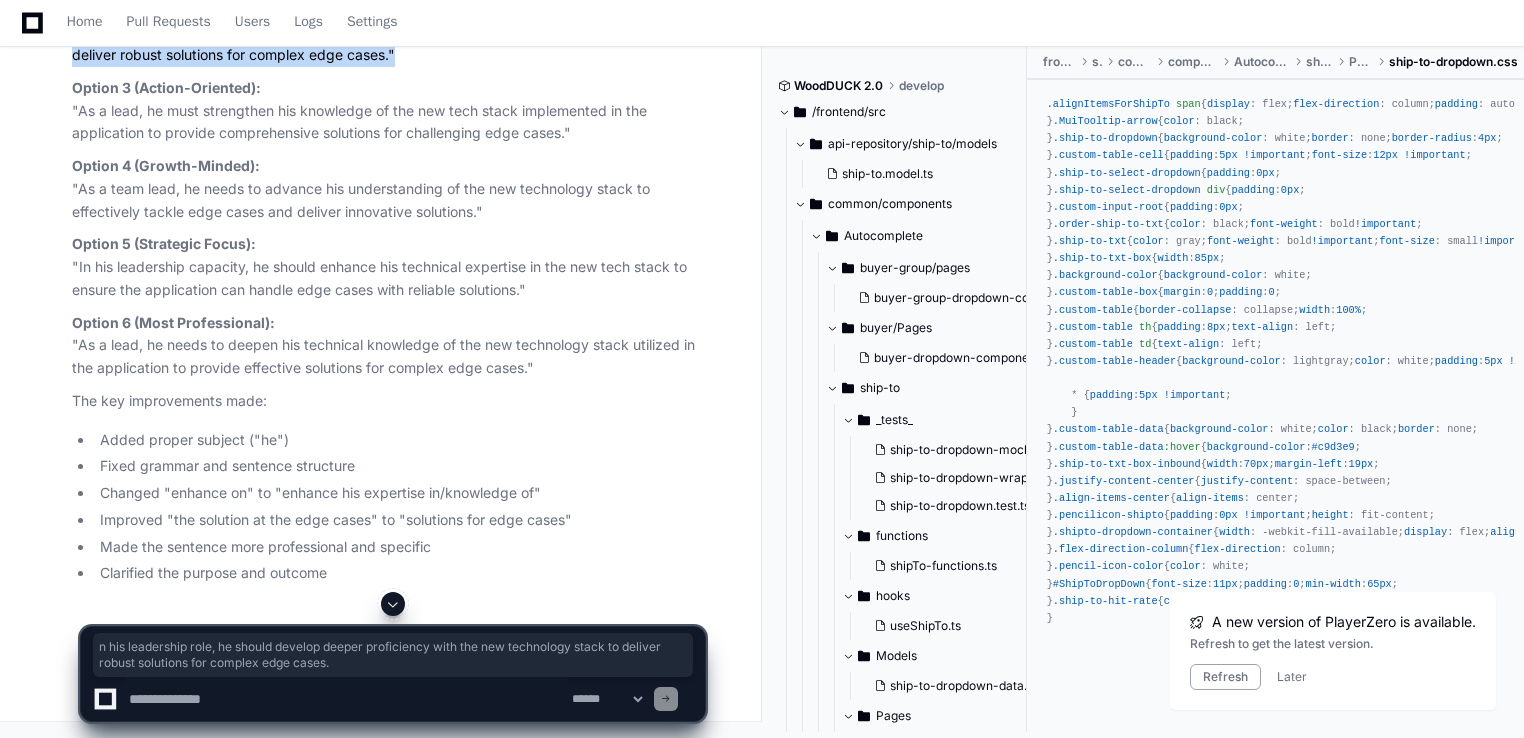drag, startPoint x: 390, startPoint y: 271, endPoint x: 80, endPoint y: 245, distance: 311.0884 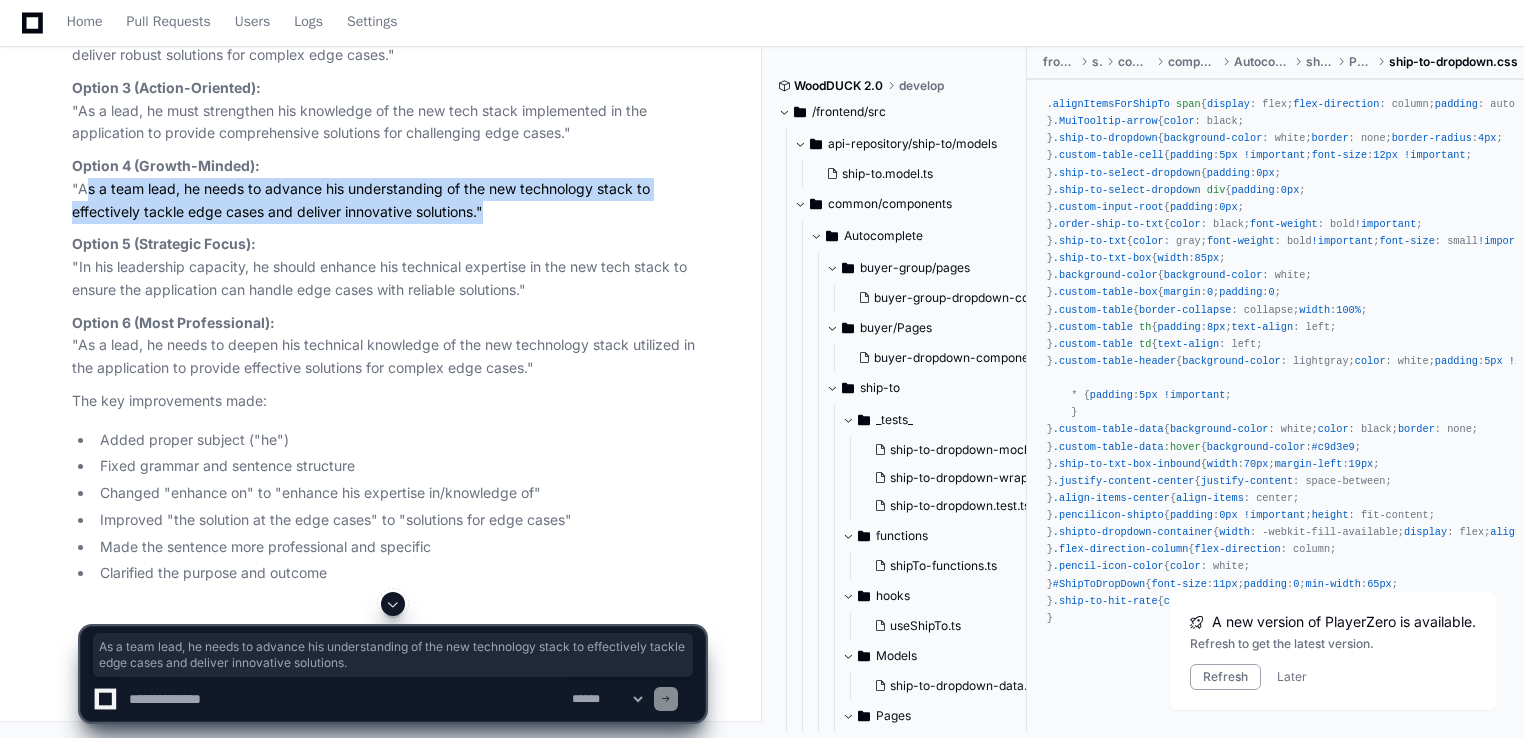 drag, startPoint x: 478, startPoint y: 422, endPoint x: 76, endPoint y: 402, distance: 402.4972 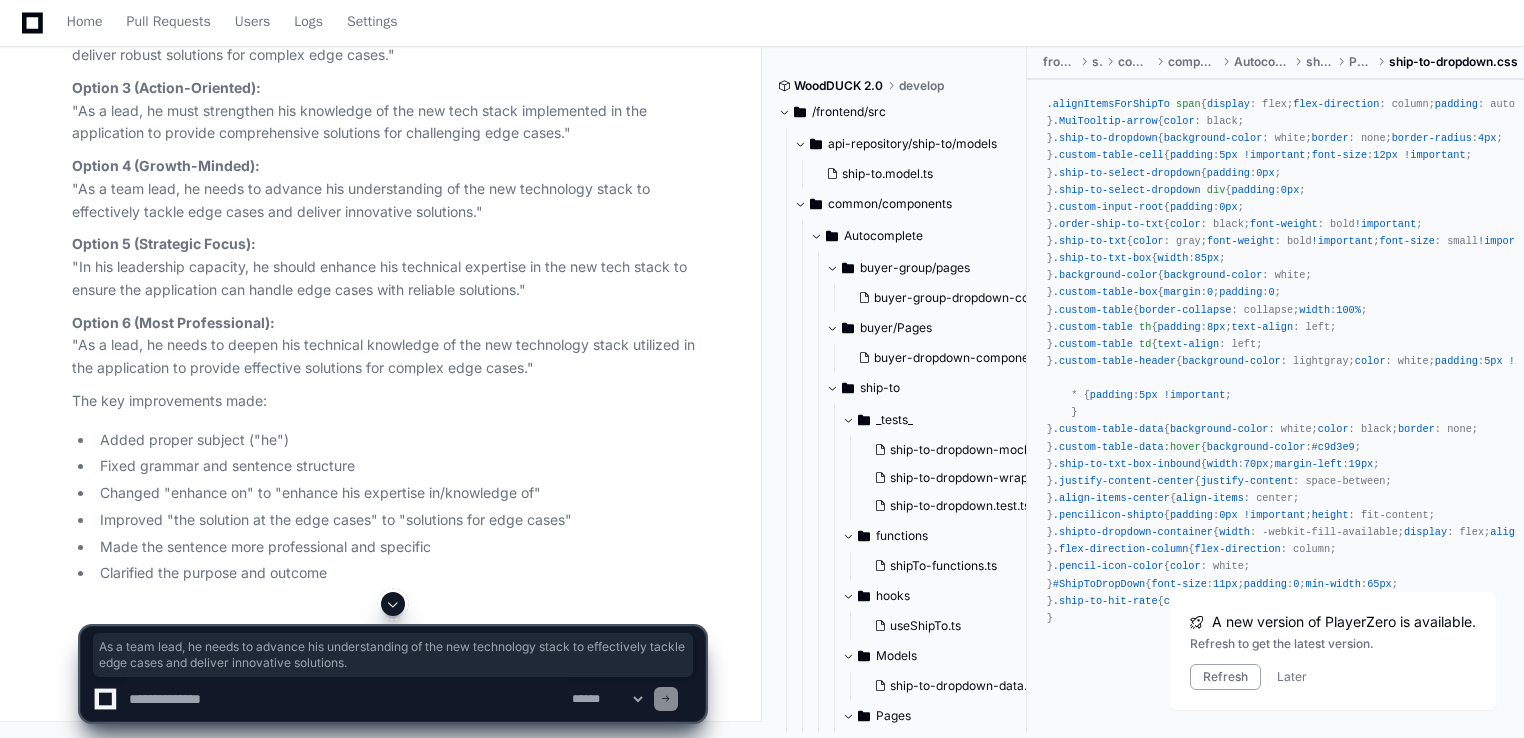 click 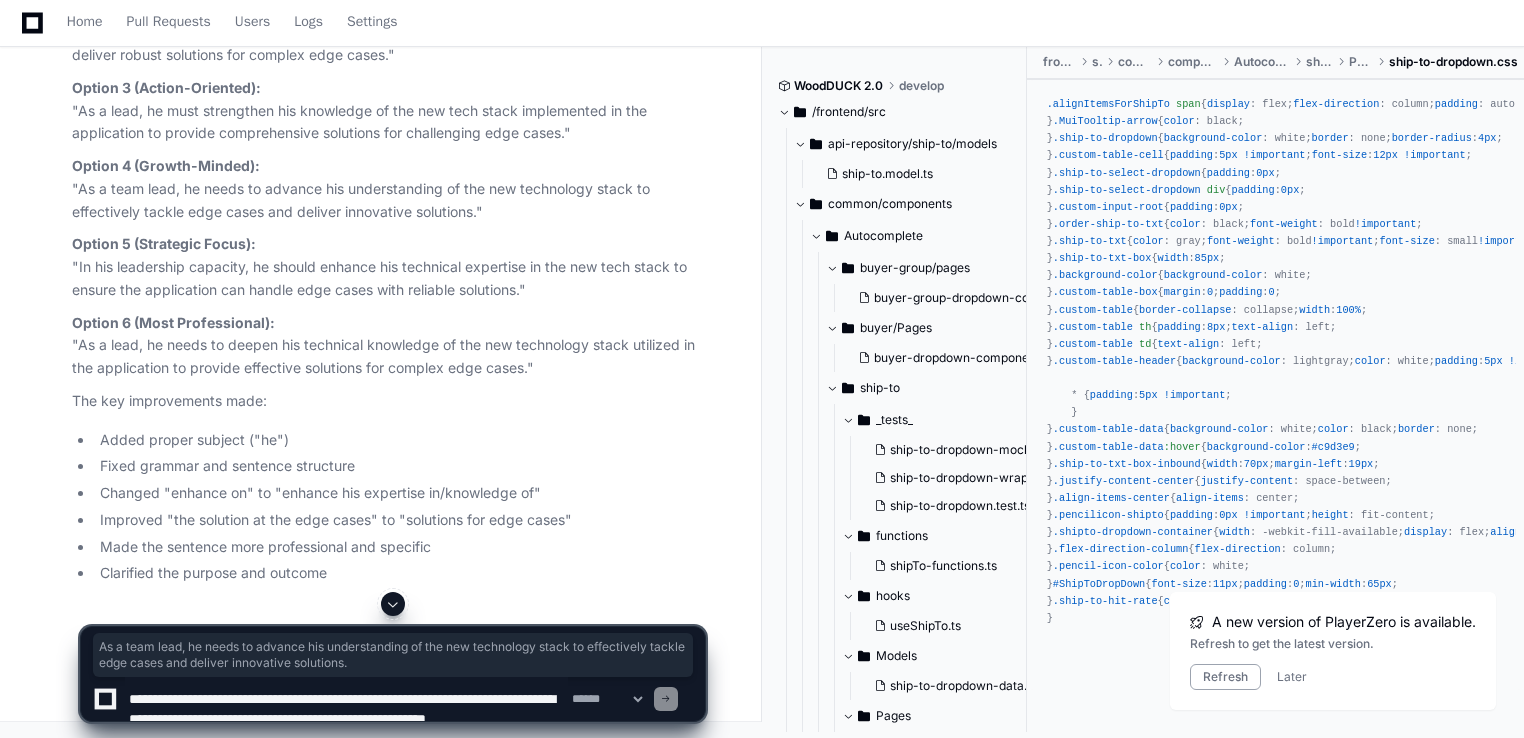 scroll, scrollTop: 6, scrollLeft: 0, axis: vertical 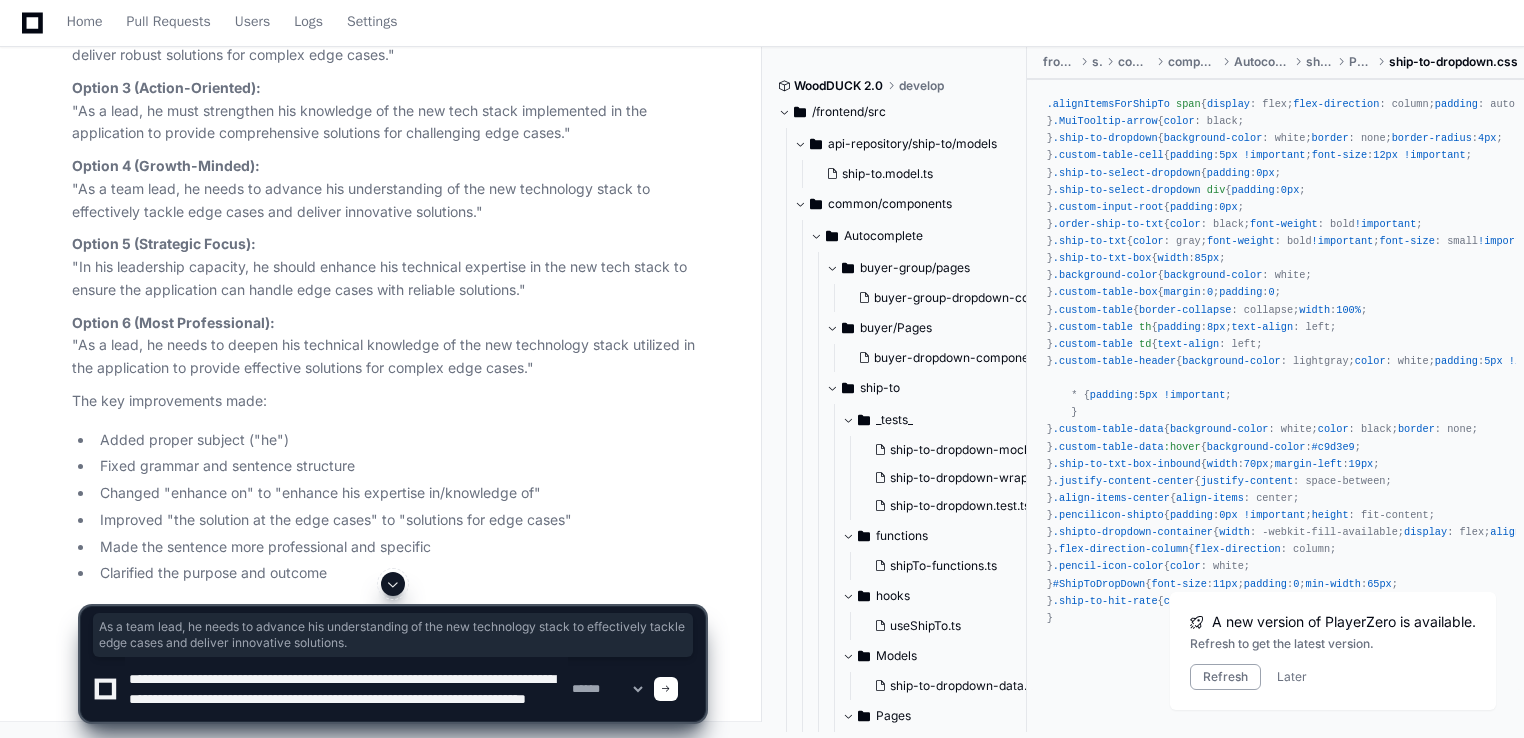 type on "**********" 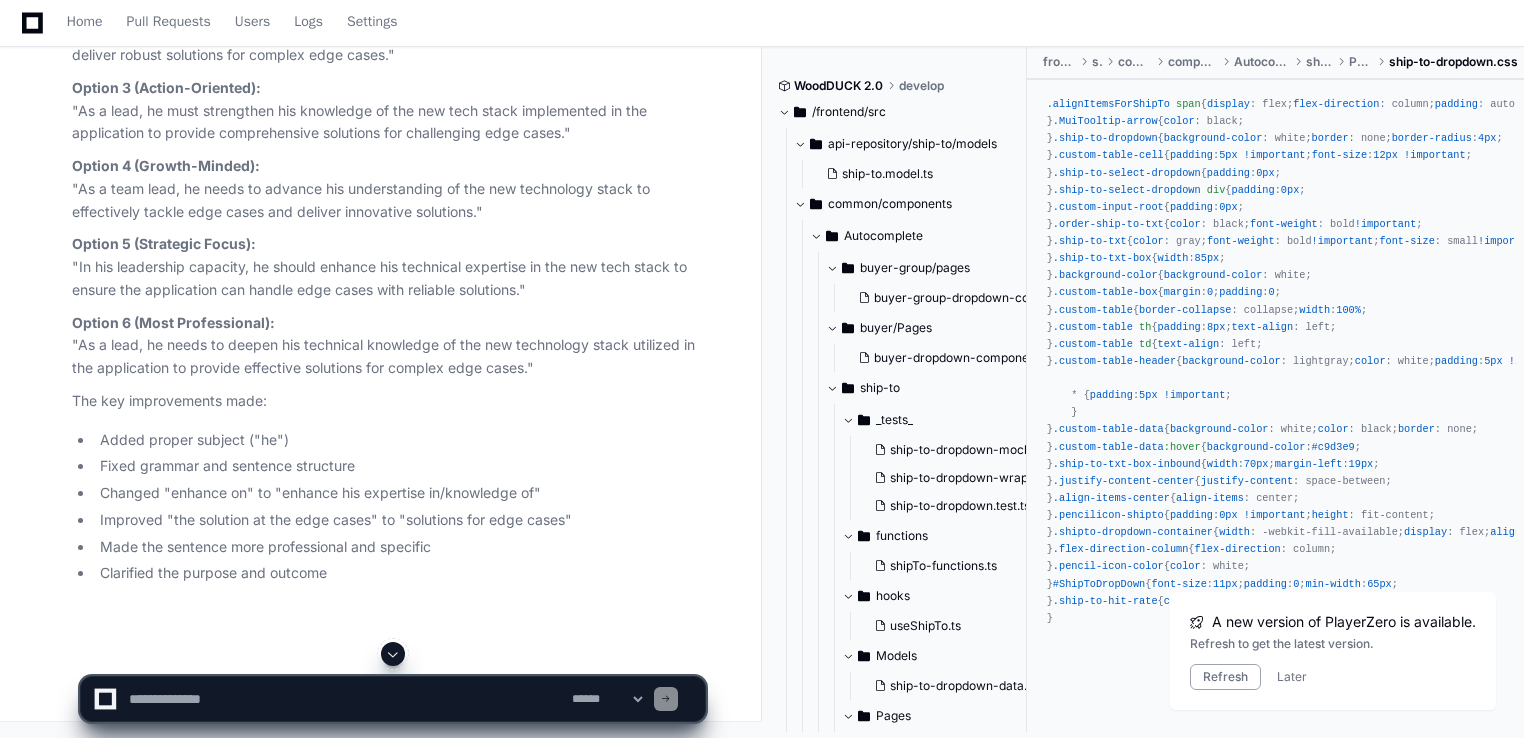 scroll, scrollTop: 0, scrollLeft: 0, axis: both 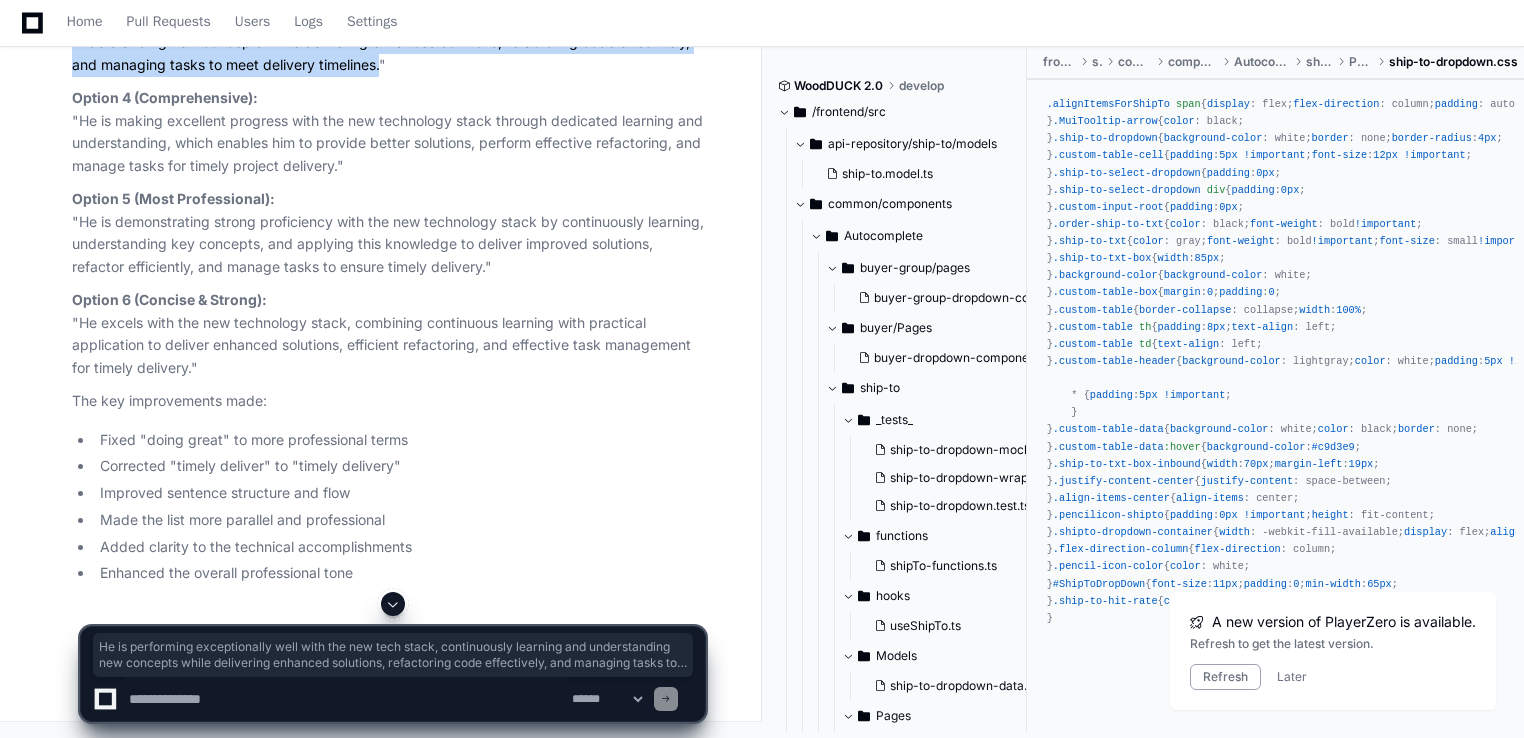 drag, startPoint x: 379, startPoint y: 266, endPoint x: 82, endPoint y: 222, distance: 300.24158 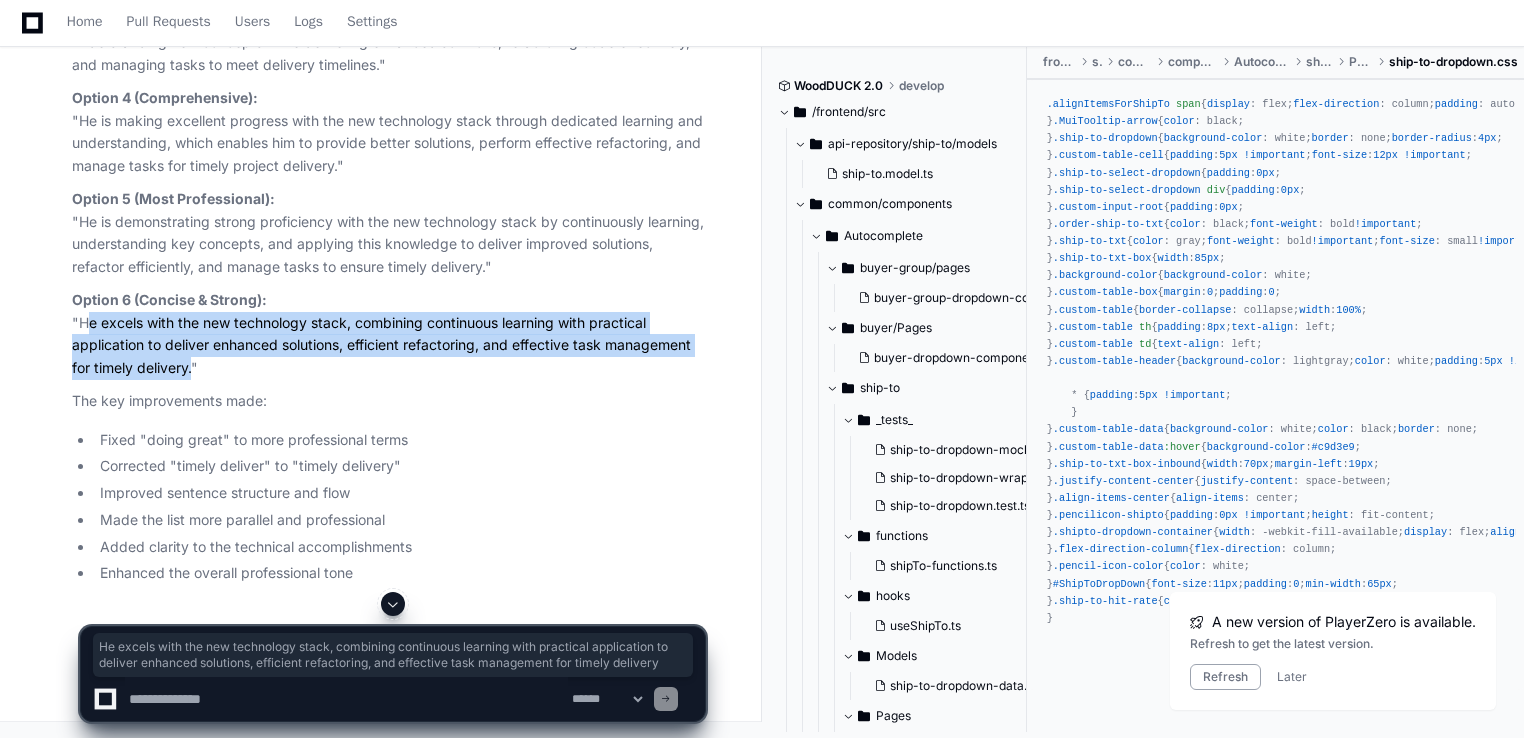 drag, startPoint x: 189, startPoint y: 466, endPoint x: 82, endPoint y: 424, distance: 114.947815 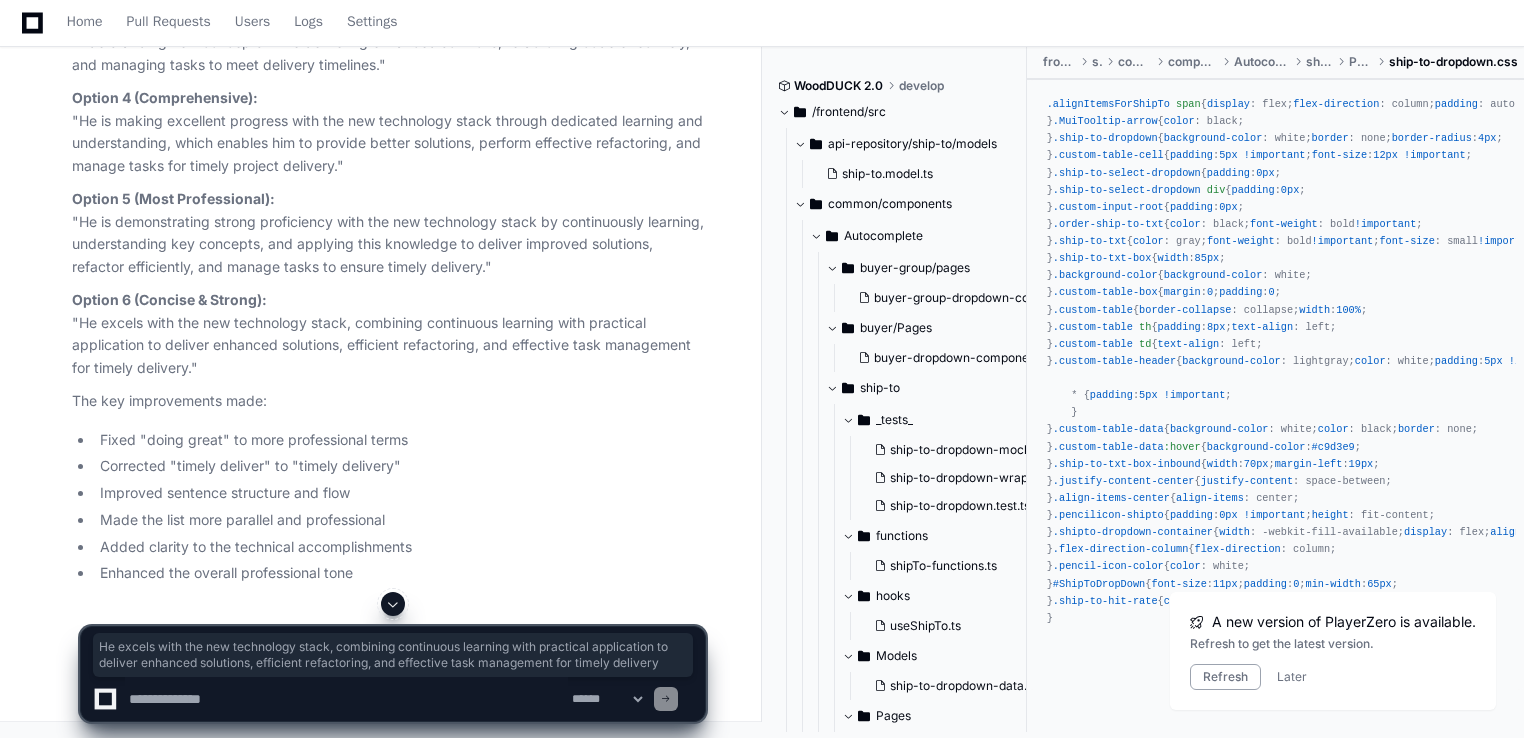 click 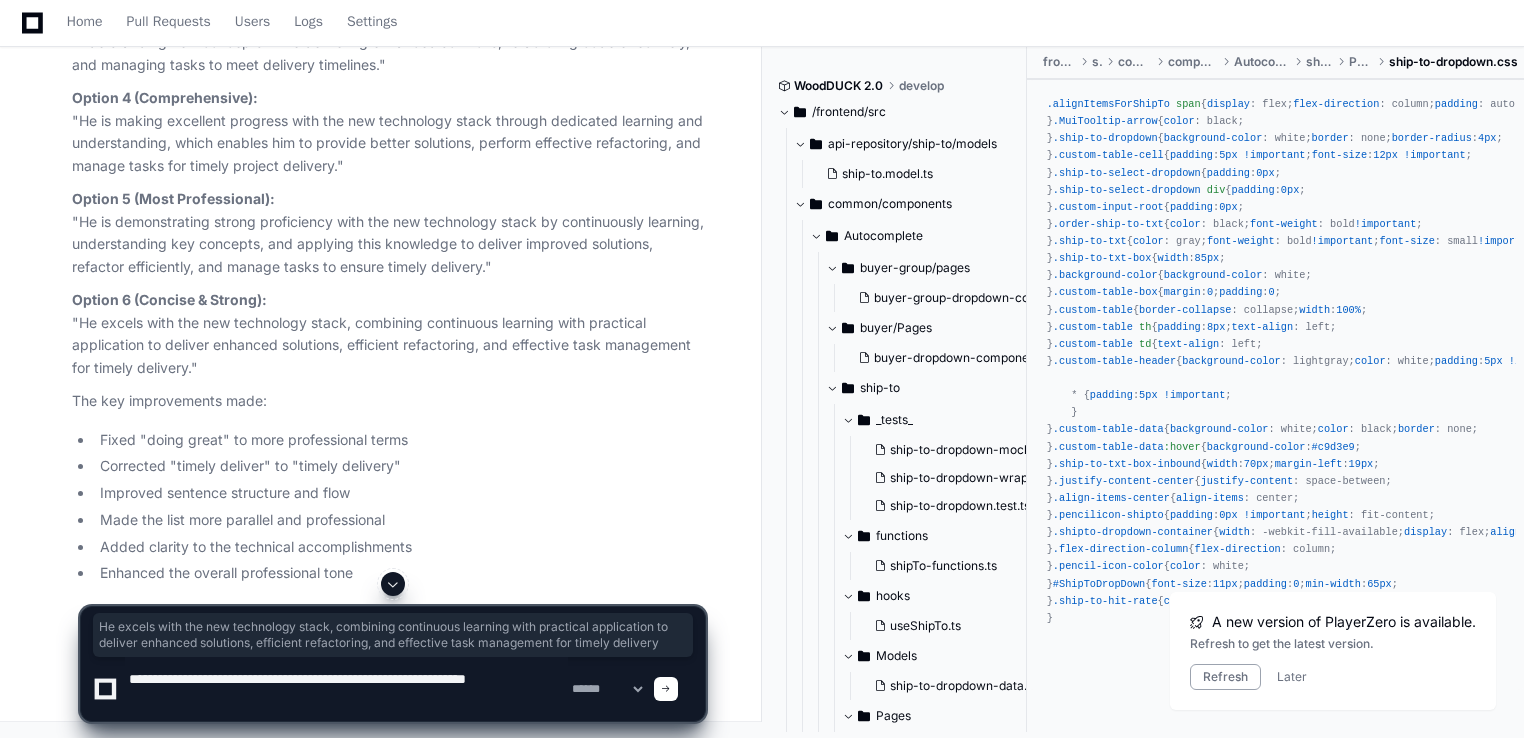type on "**********" 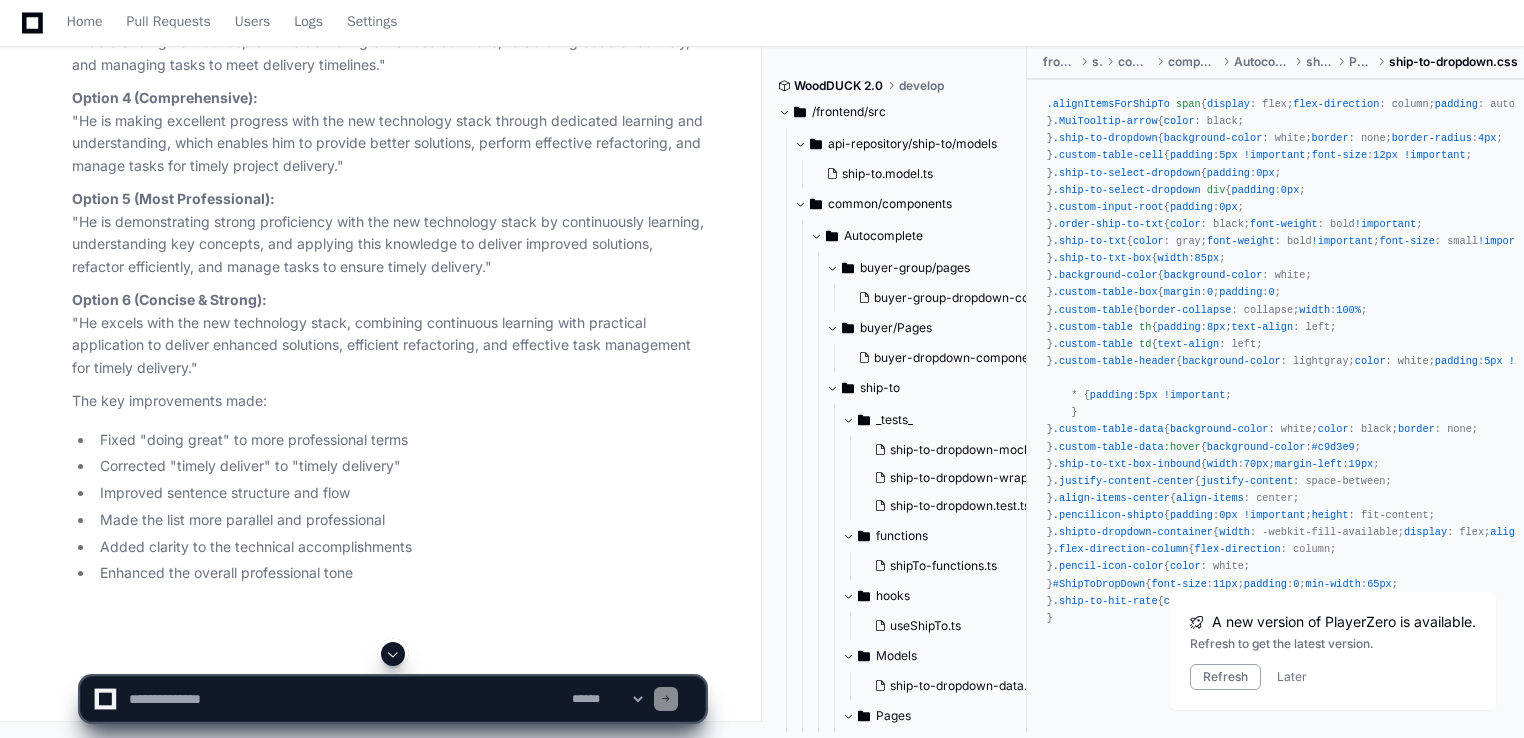 scroll, scrollTop: 0, scrollLeft: 0, axis: both 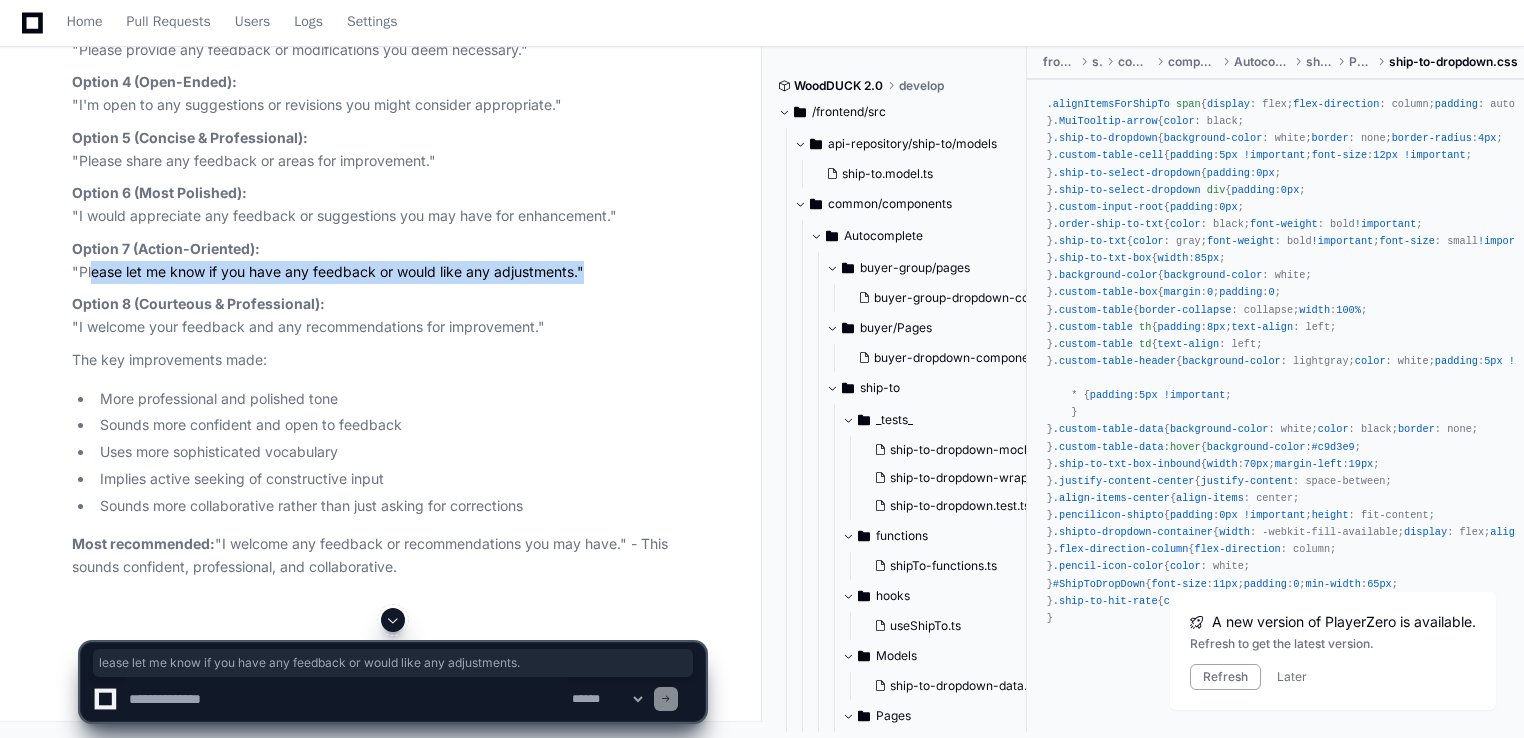 drag, startPoint x: 580, startPoint y: 566, endPoint x: 84, endPoint y: 574, distance: 496.0645 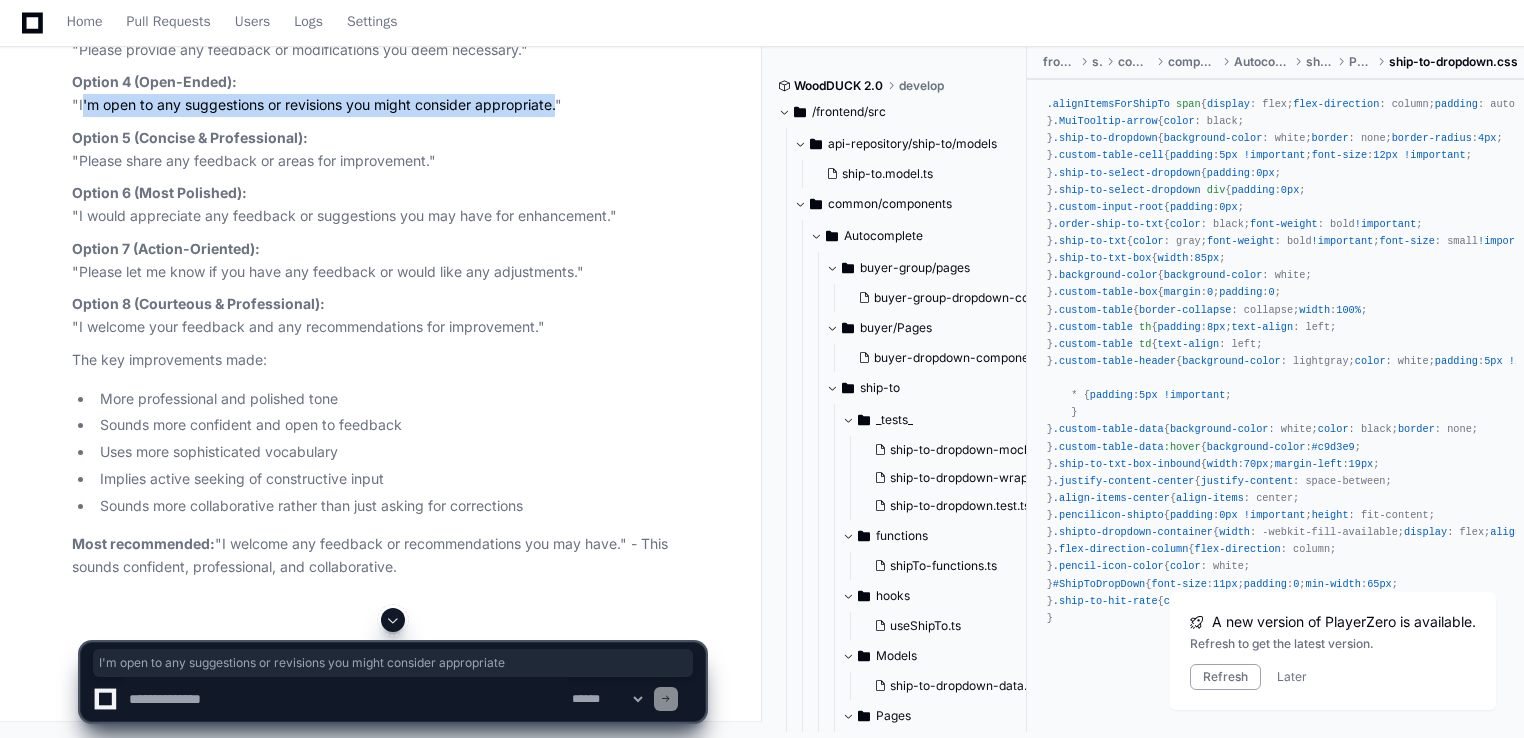 drag, startPoint x: 555, startPoint y: 406, endPoint x: 77, endPoint y: 402, distance: 478.01672 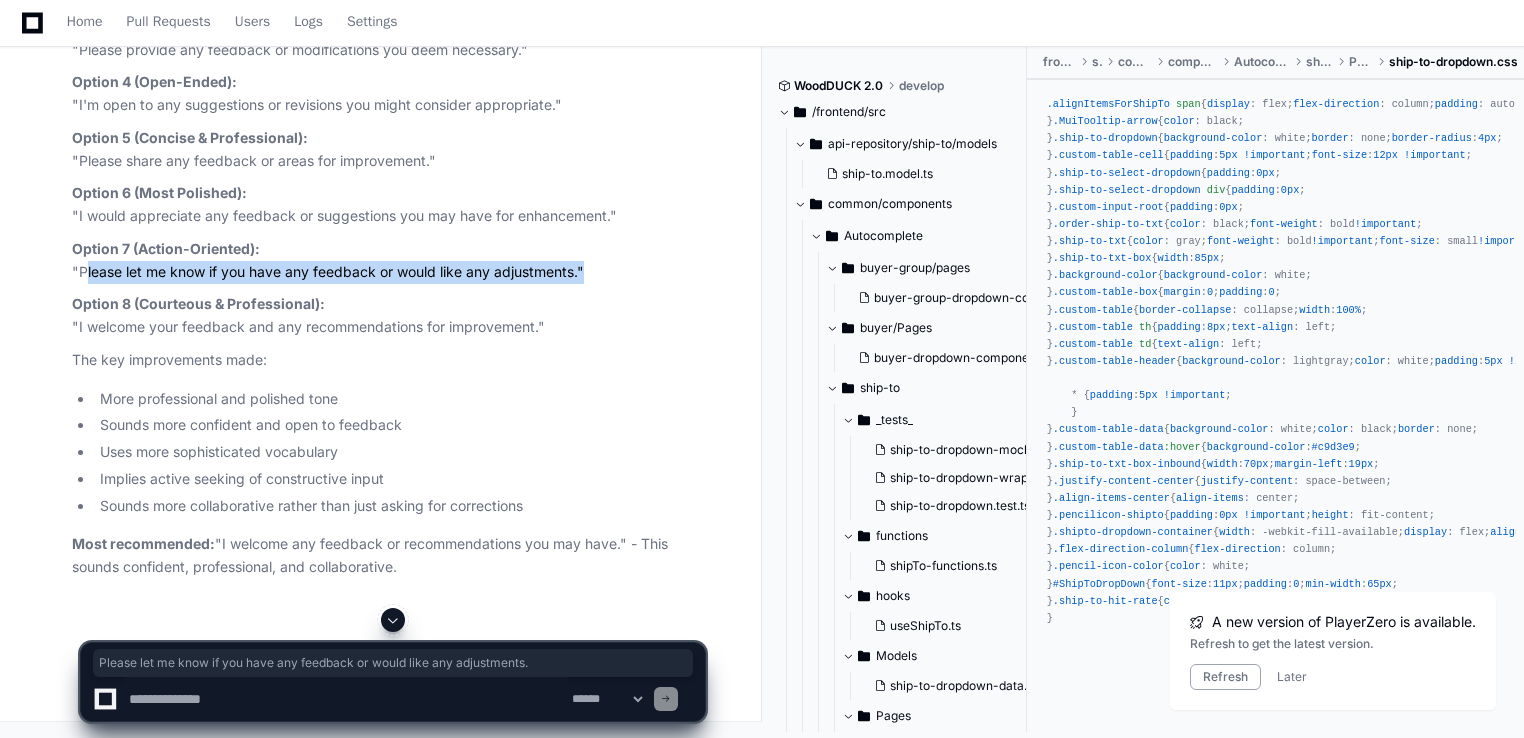 drag, startPoint x: 80, startPoint y: 568, endPoint x: 580, endPoint y: 561, distance: 500.049 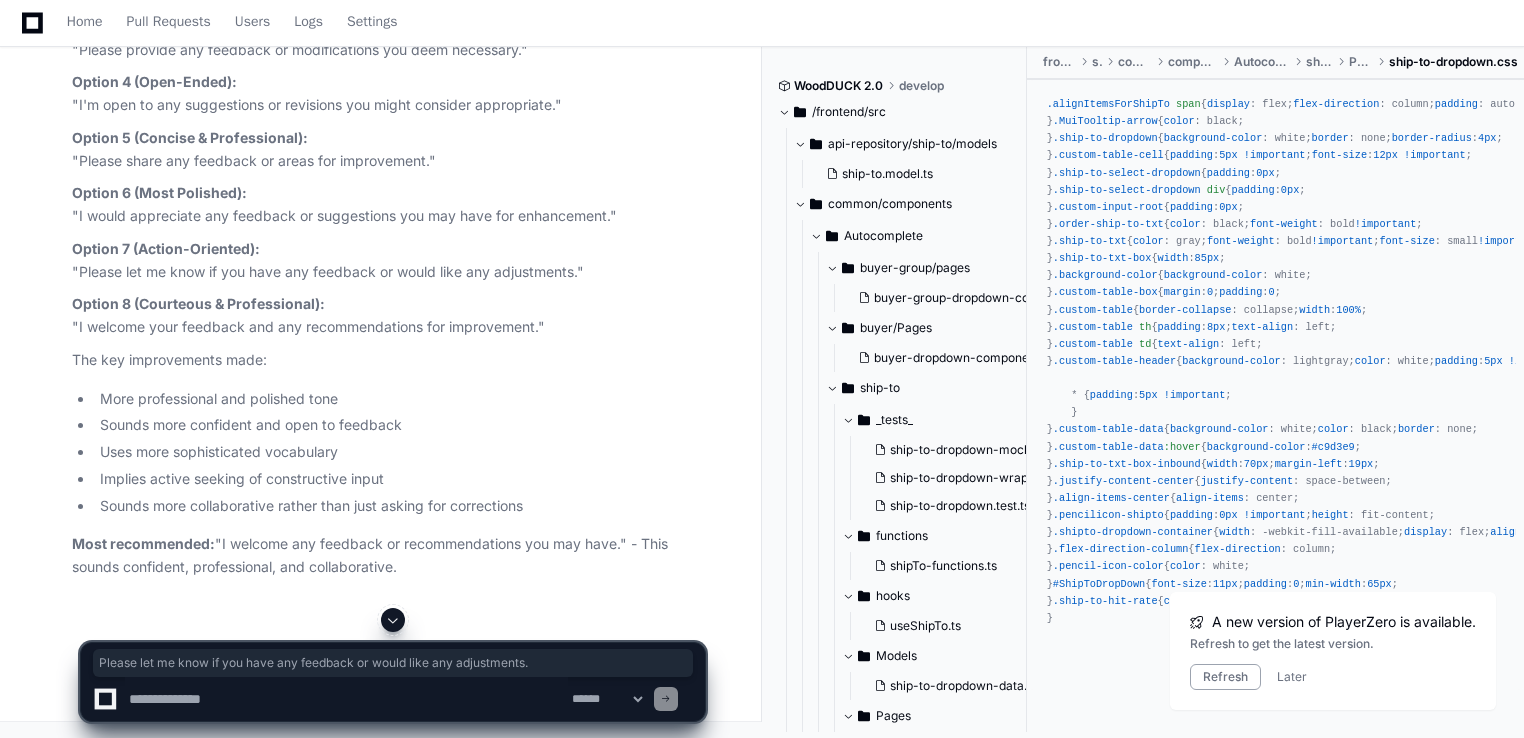 click 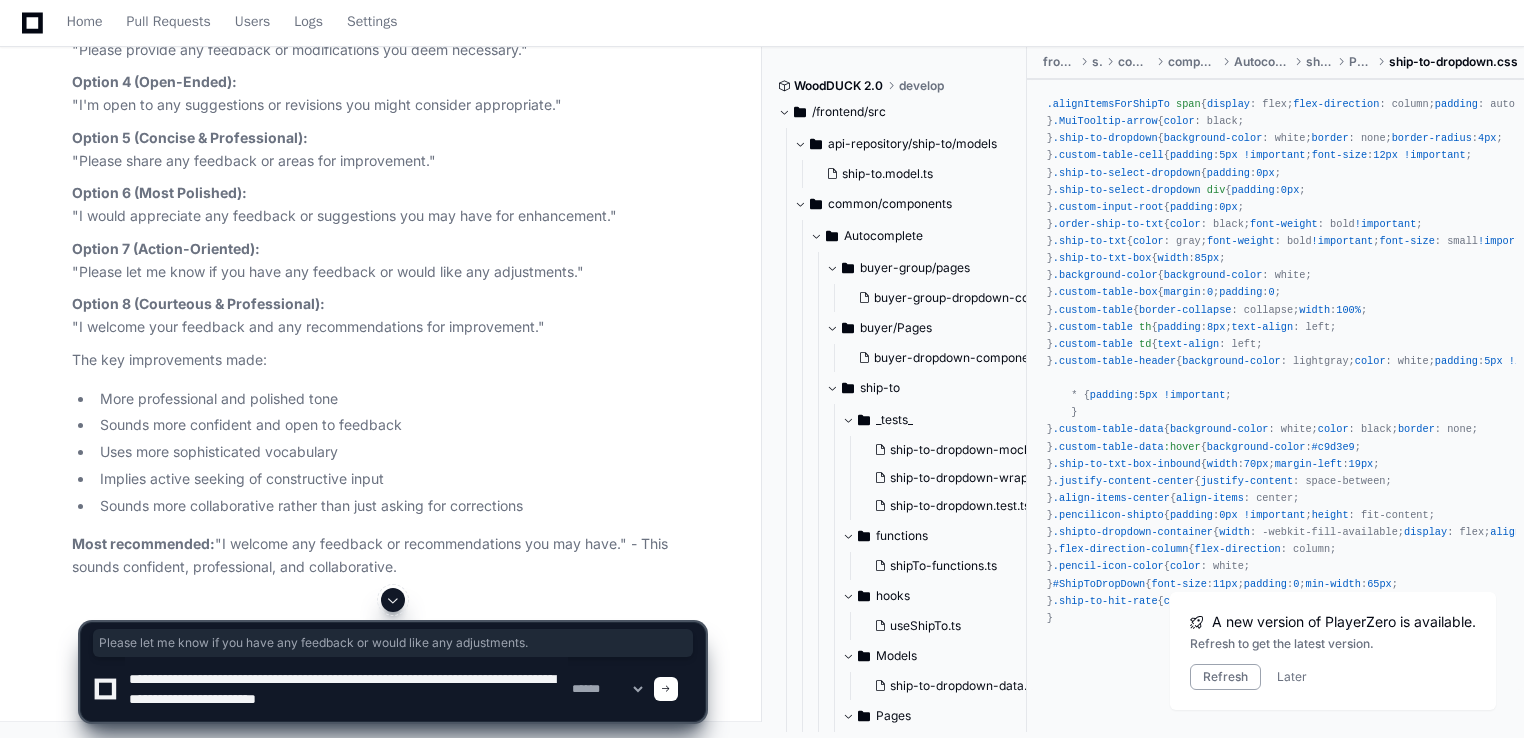 type on "**********" 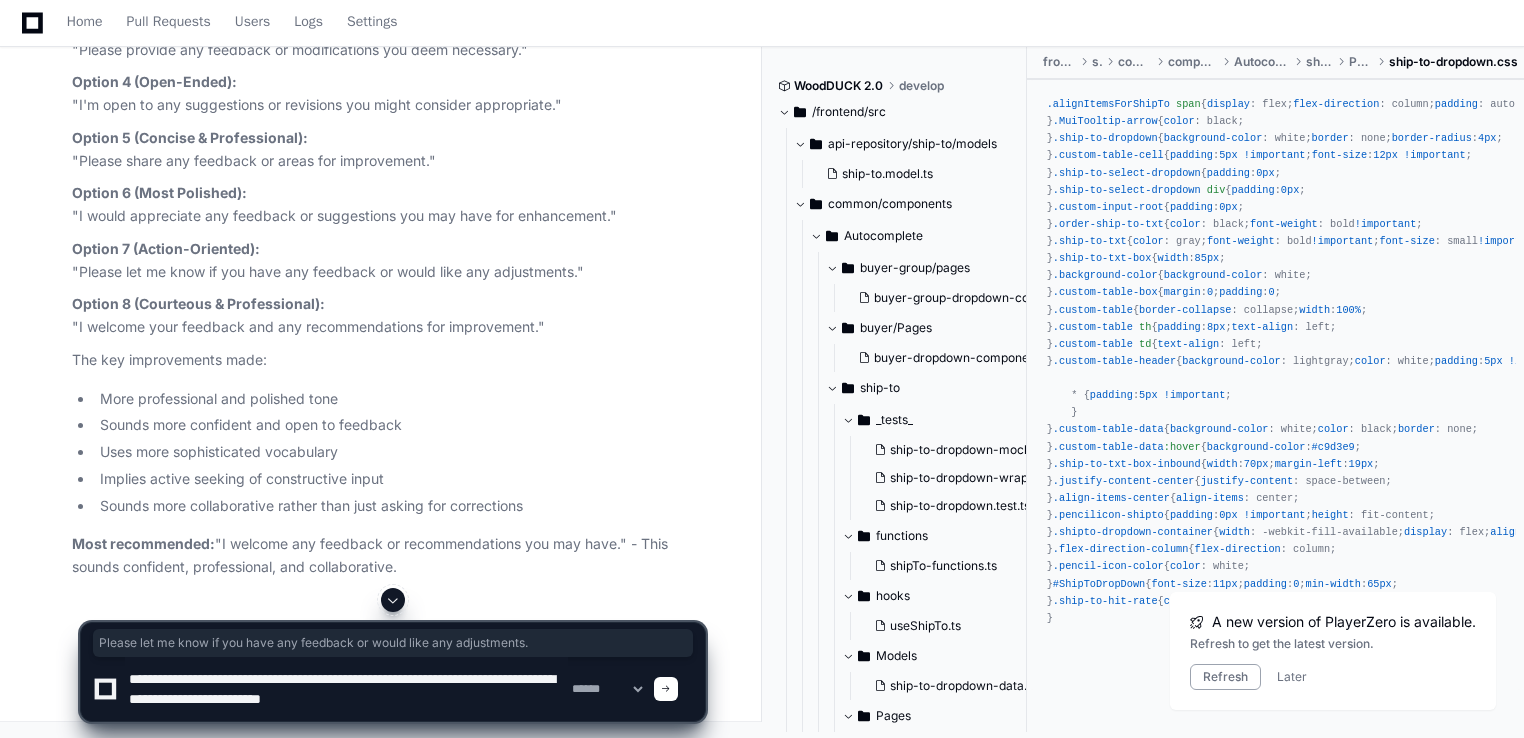 type 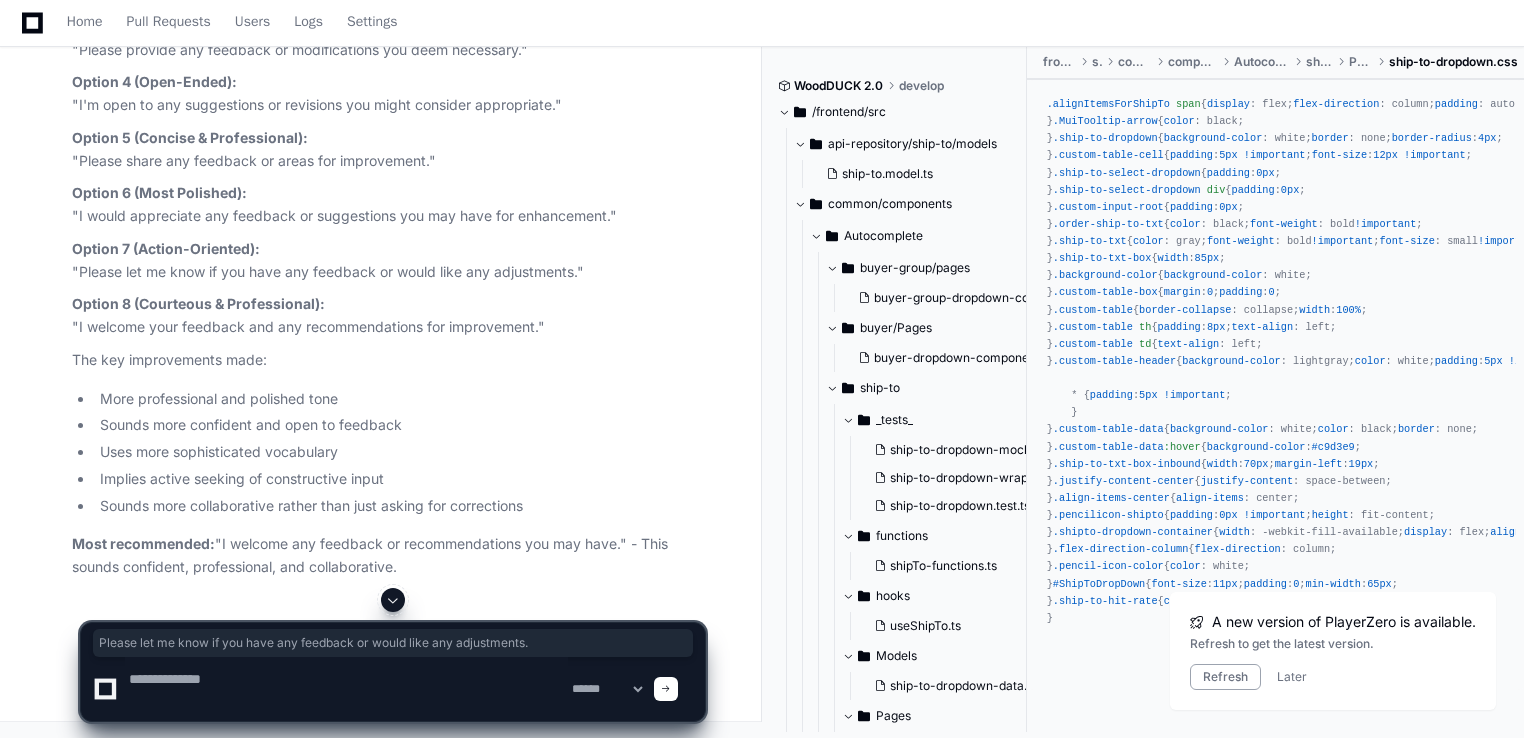 scroll, scrollTop: 0, scrollLeft: 0, axis: both 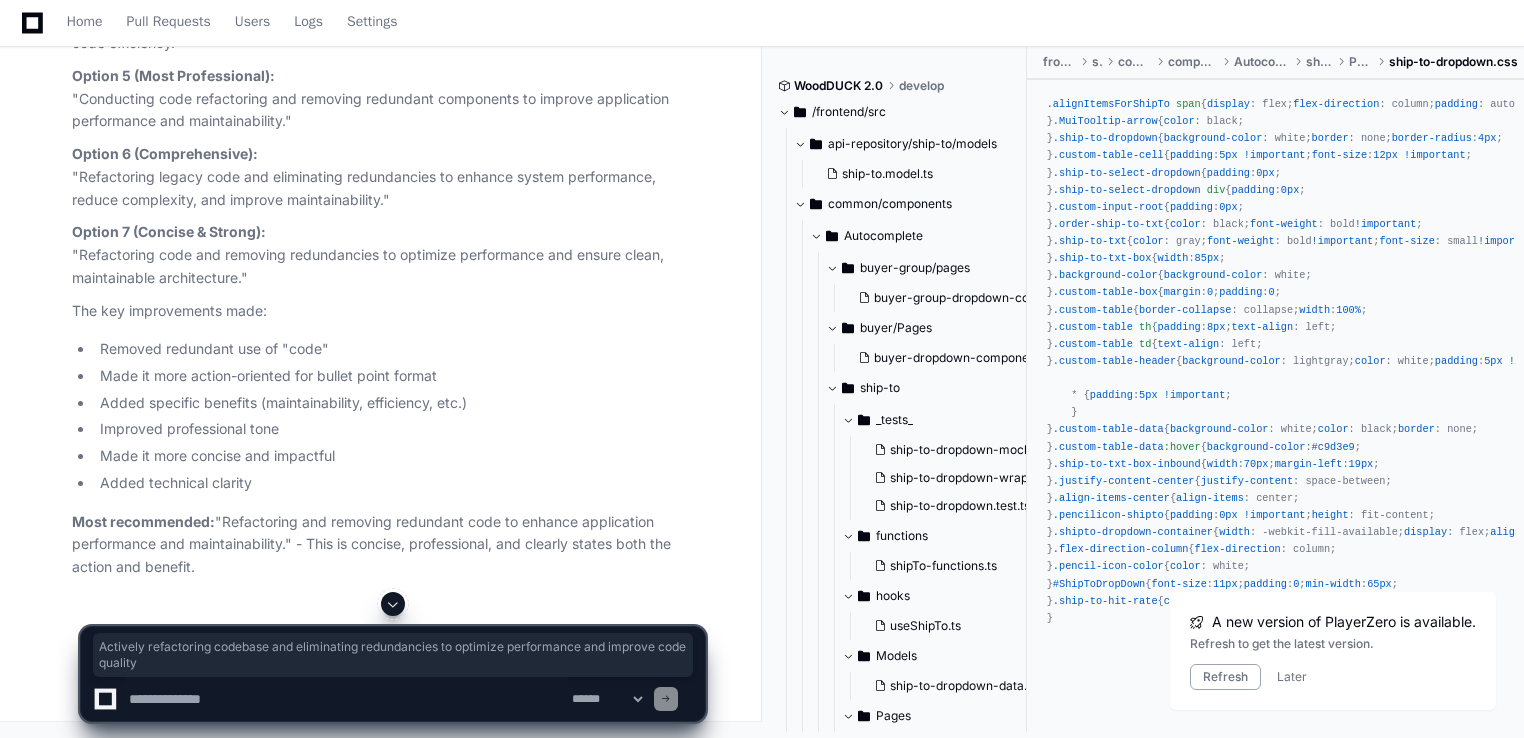 drag, startPoint x: 207, startPoint y: 384, endPoint x: 80, endPoint y: 366, distance: 128.26924 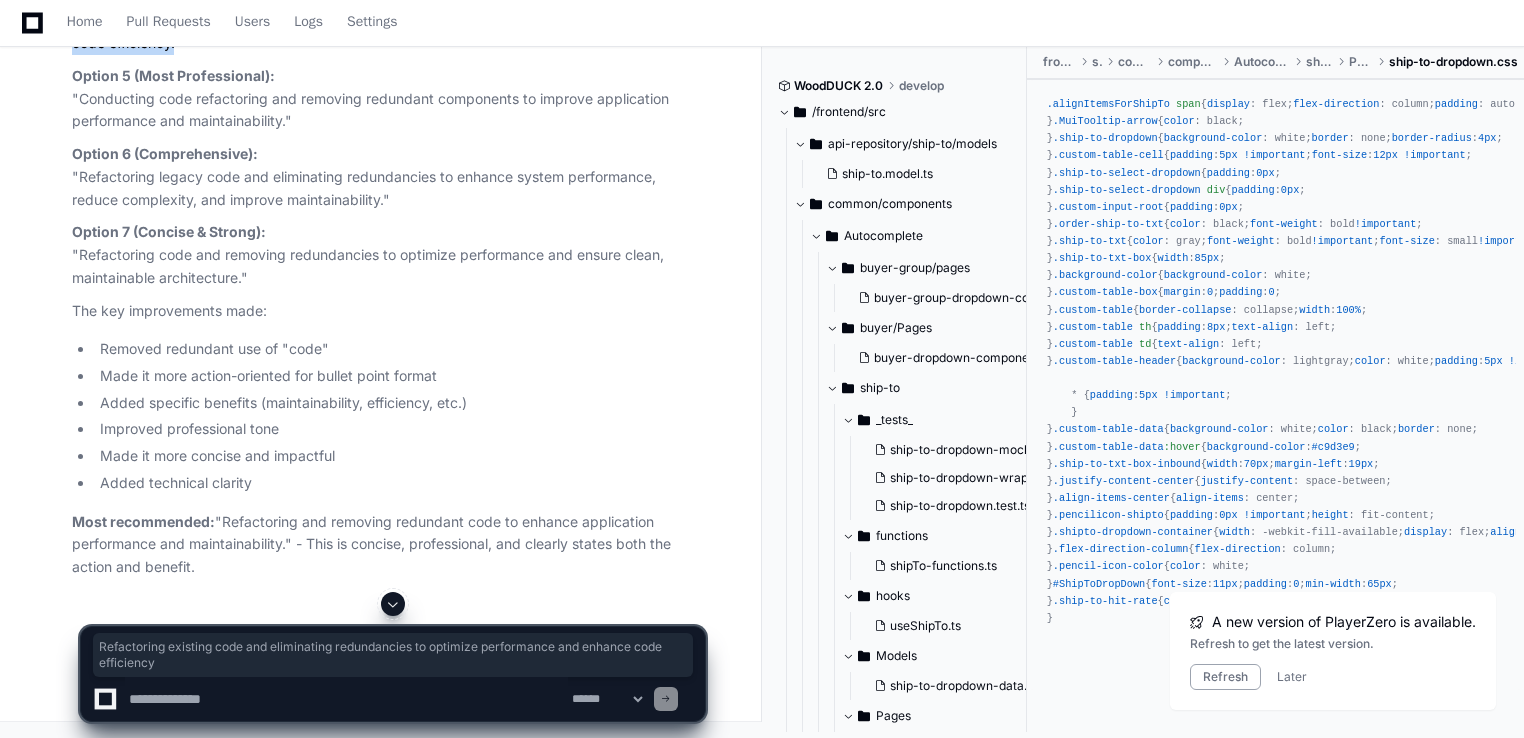 drag, startPoint x: 174, startPoint y: 444, endPoint x: 82, endPoint y: 414, distance: 96.76776 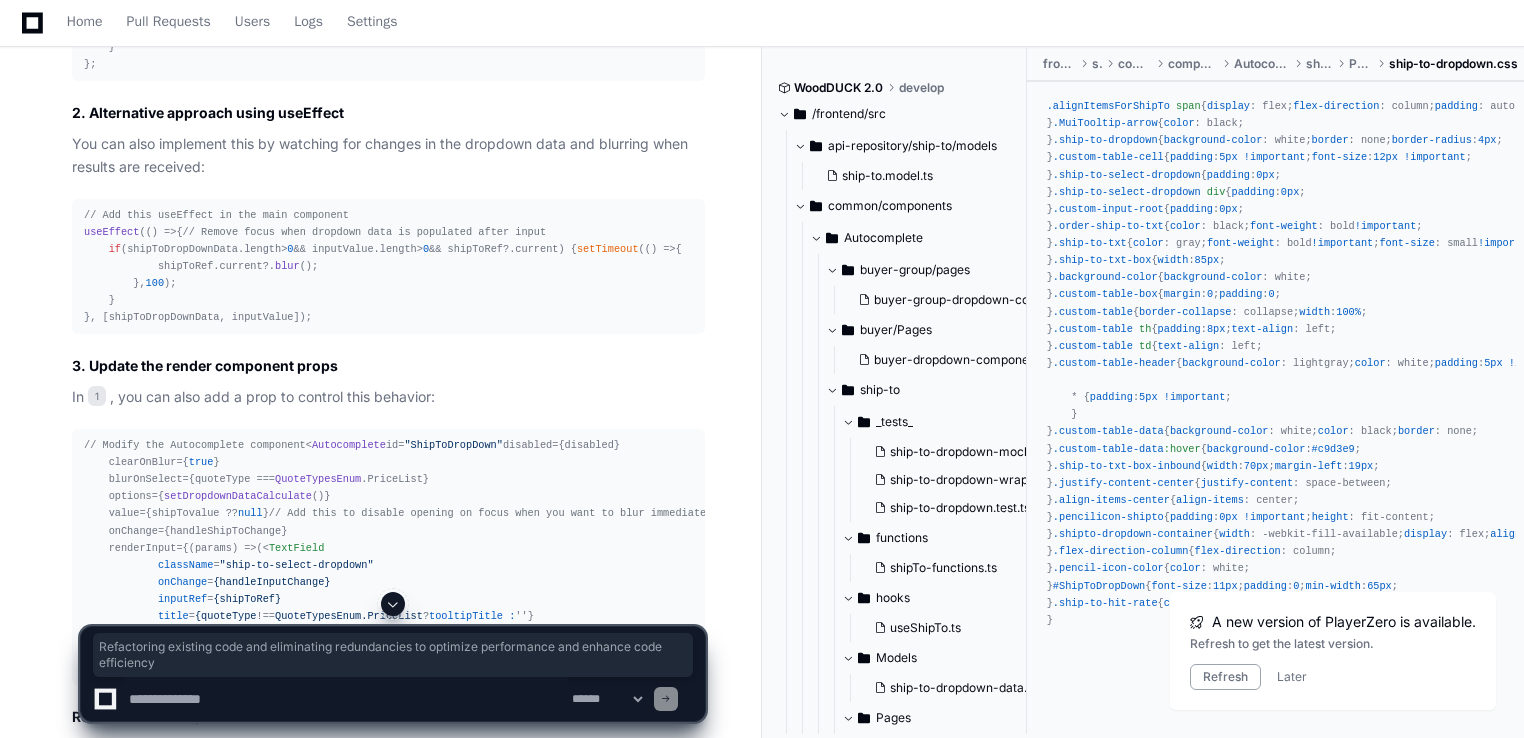 scroll, scrollTop: 1944, scrollLeft: 0, axis: vertical 